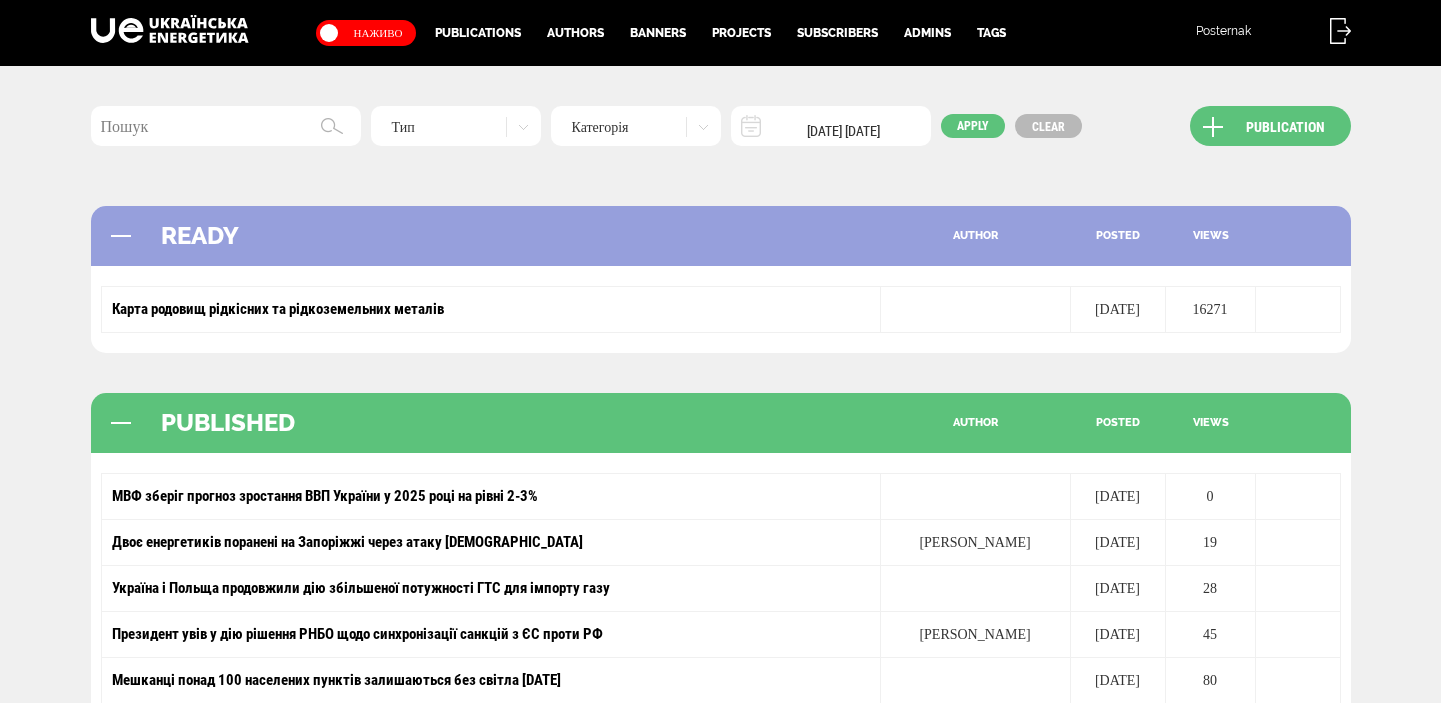 scroll, scrollTop: 0, scrollLeft: 0, axis: both 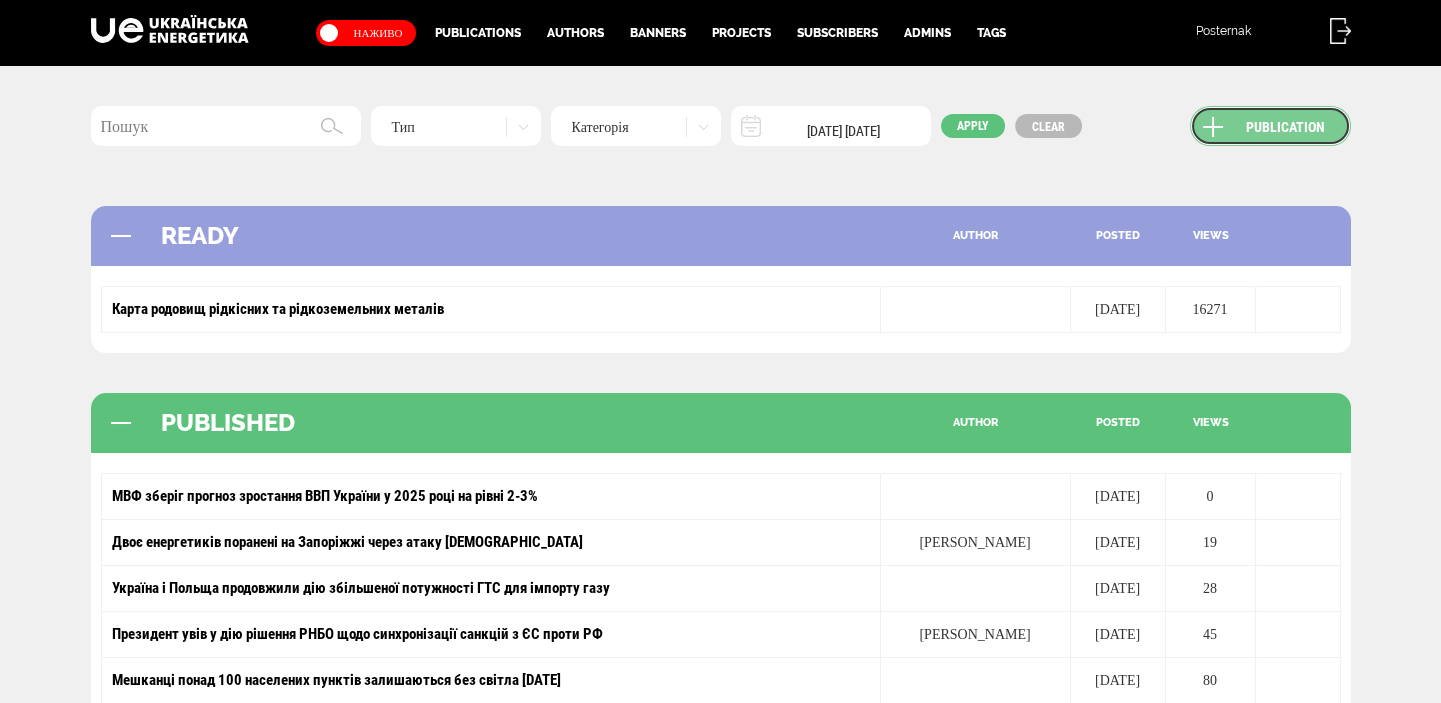 click on "Publication" at bounding box center [1270, 126] 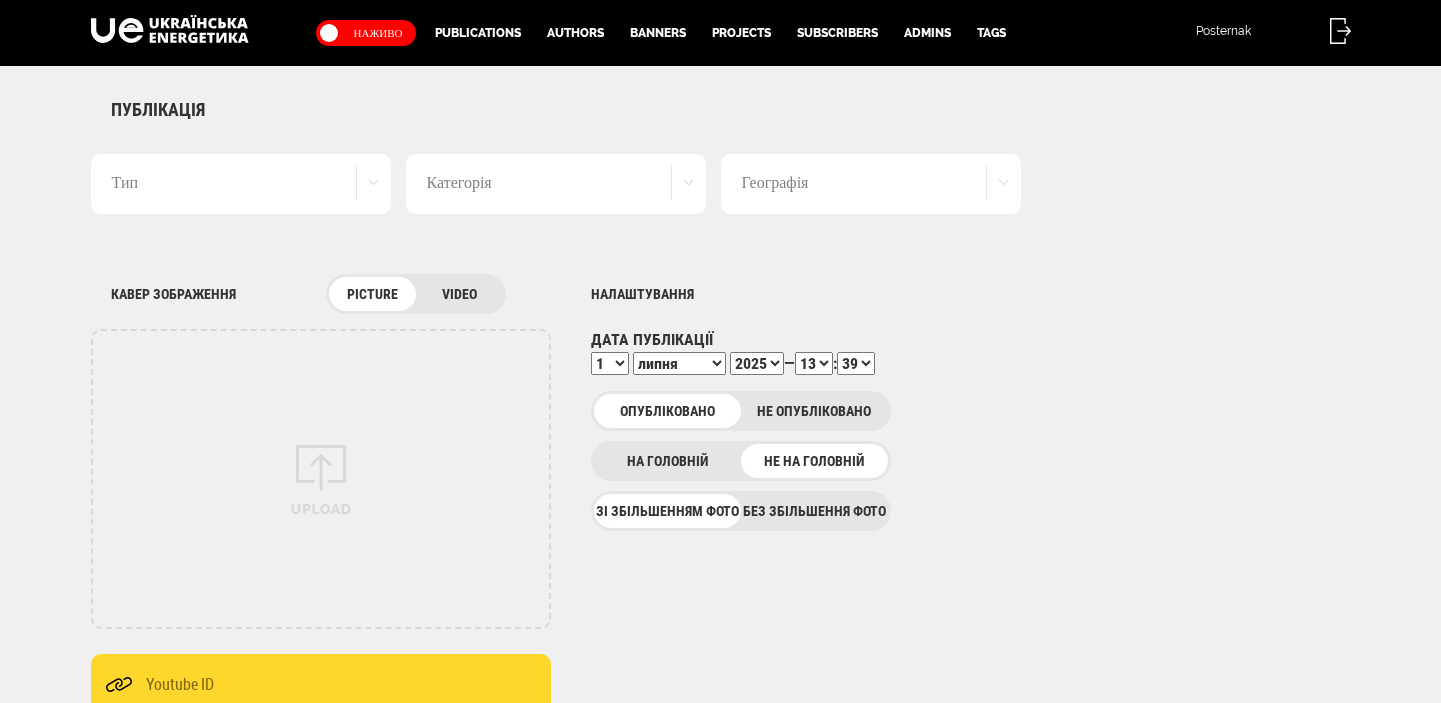 scroll, scrollTop: 0, scrollLeft: 0, axis: both 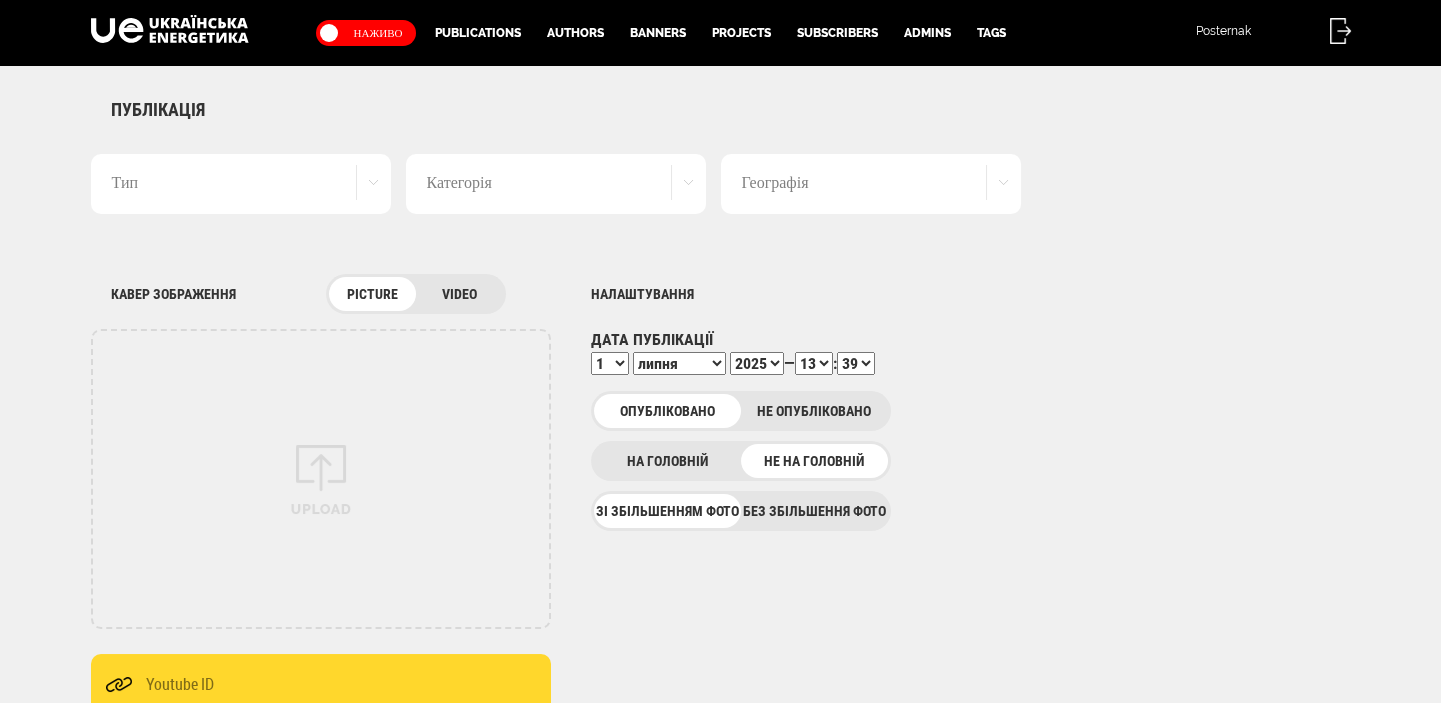 click on "Тип" at bounding box center [241, 184] 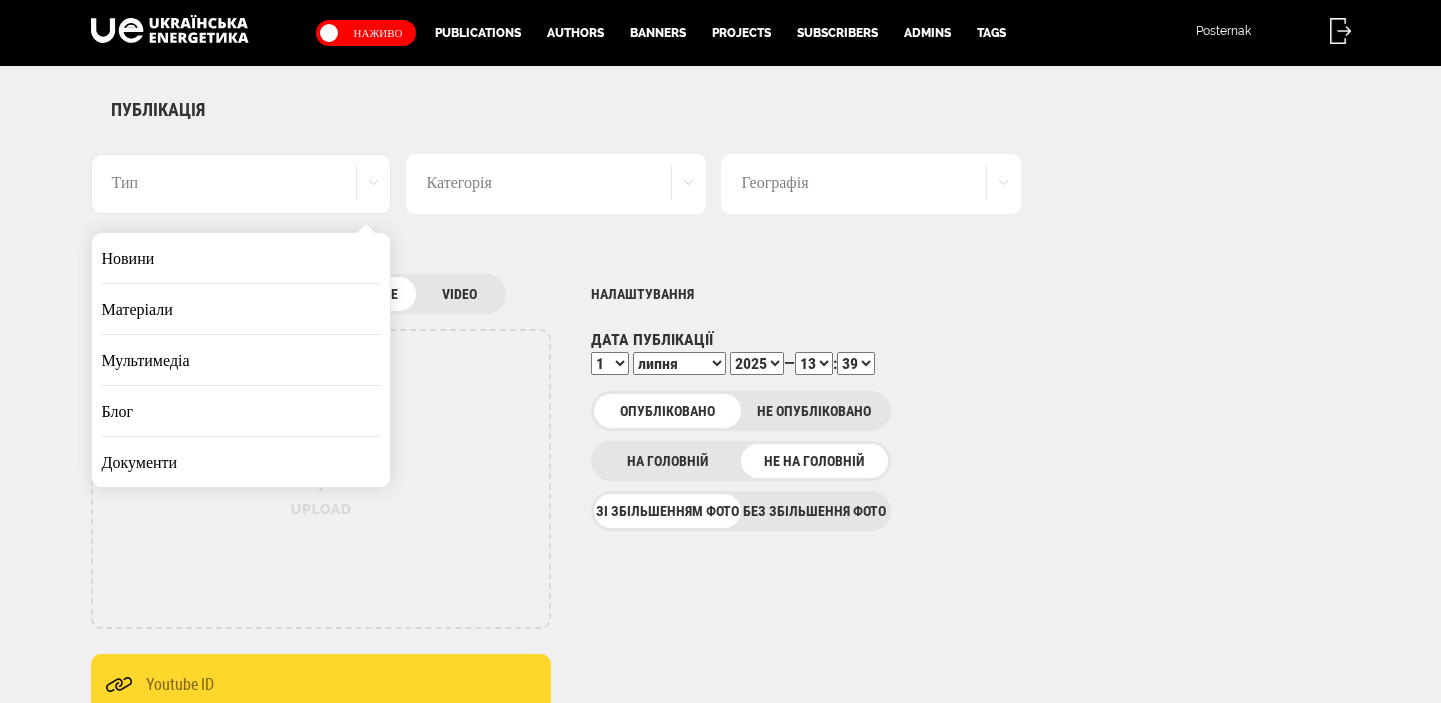 scroll, scrollTop: 0, scrollLeft: 0, axis: both 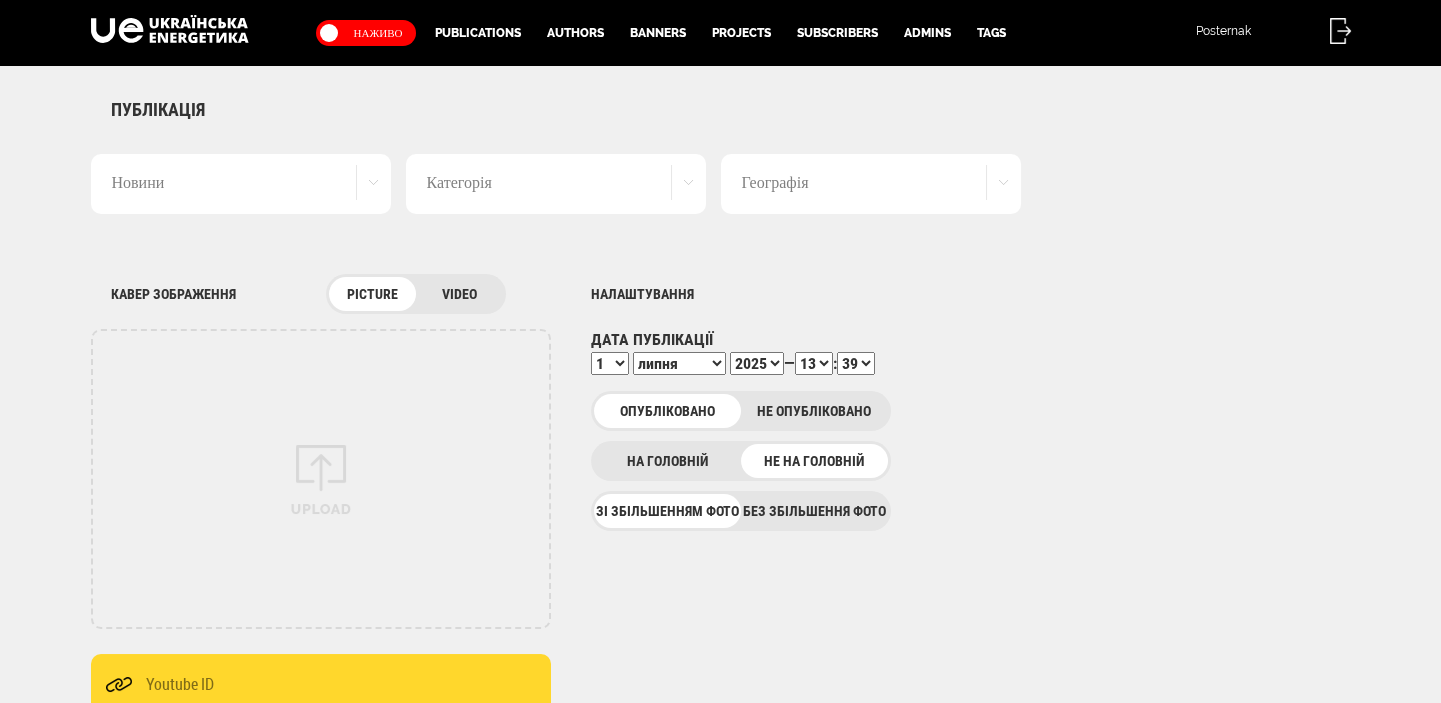 click on "Новини" at bounding box center (241, 184) 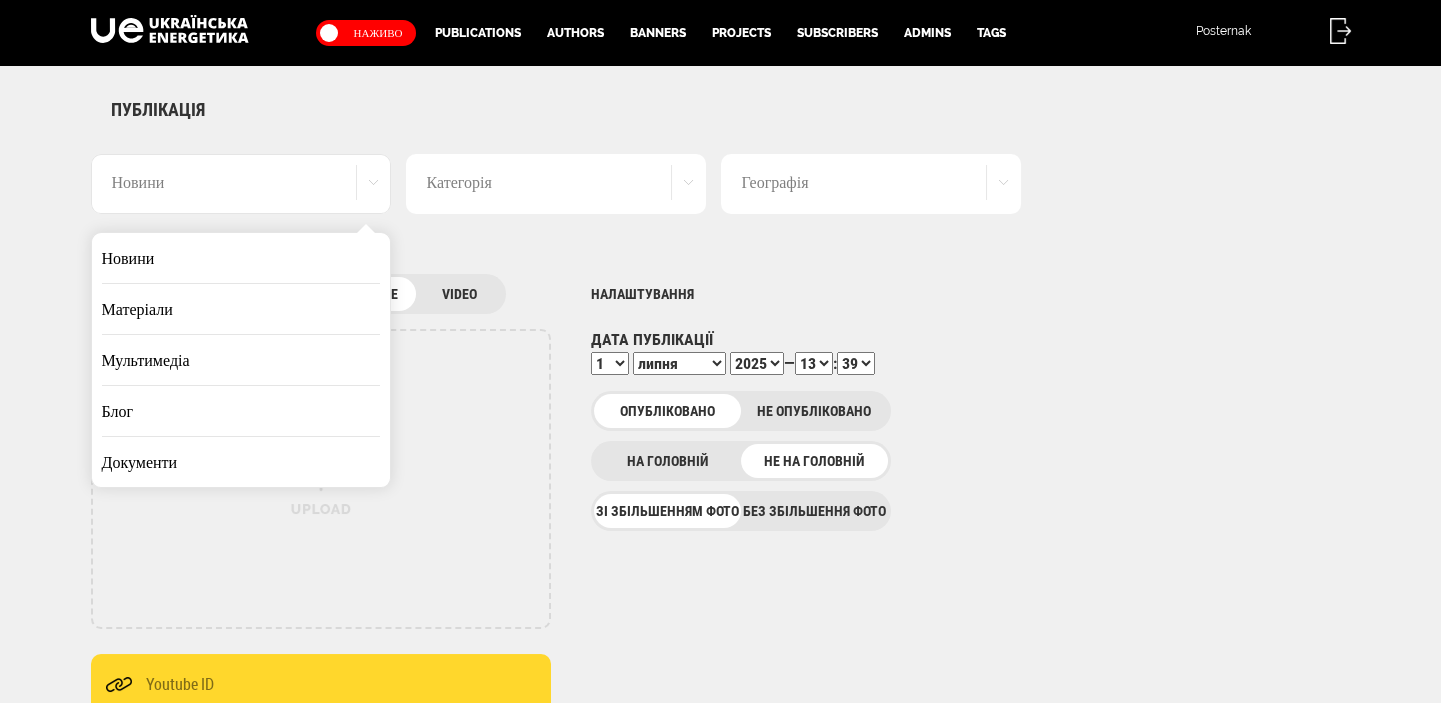 click on "Матеріали" at bounding box center [241, 309] 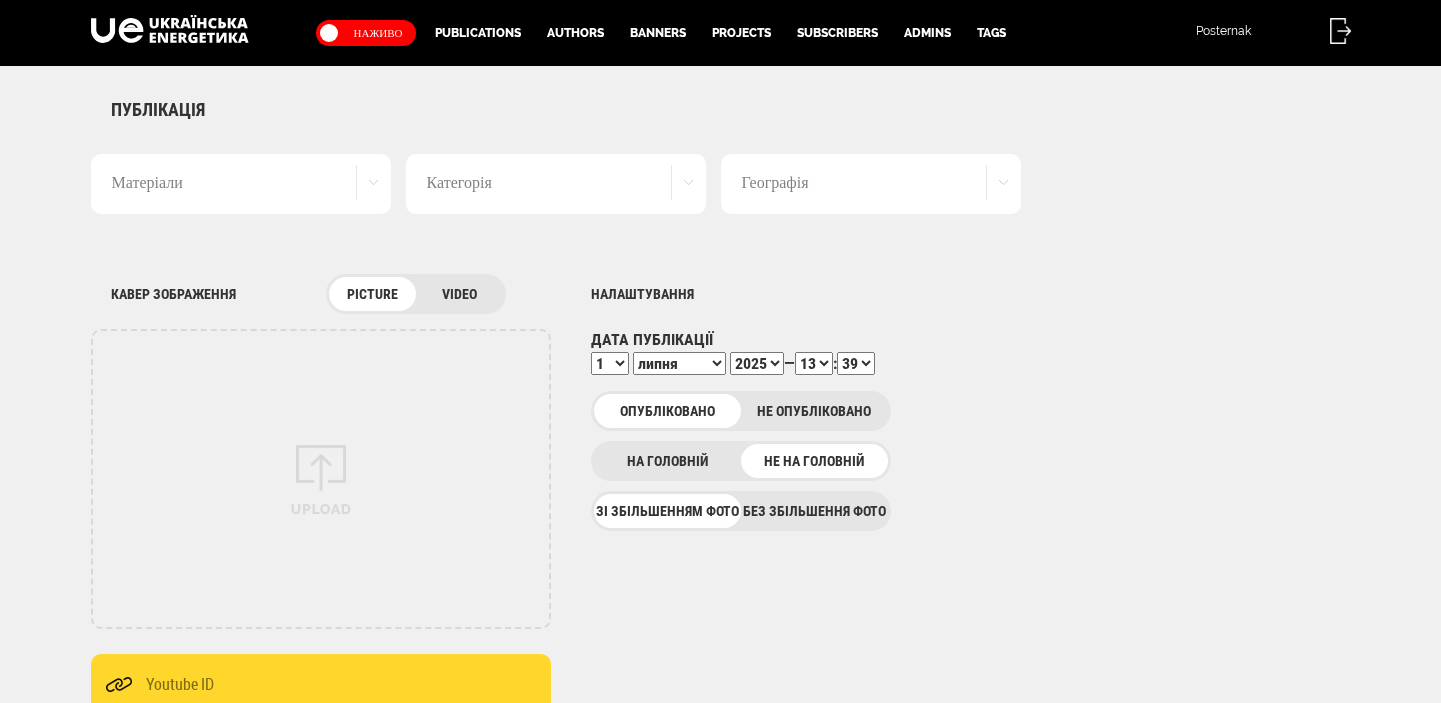 click on "Категорія" at bounding box center (556, 184) 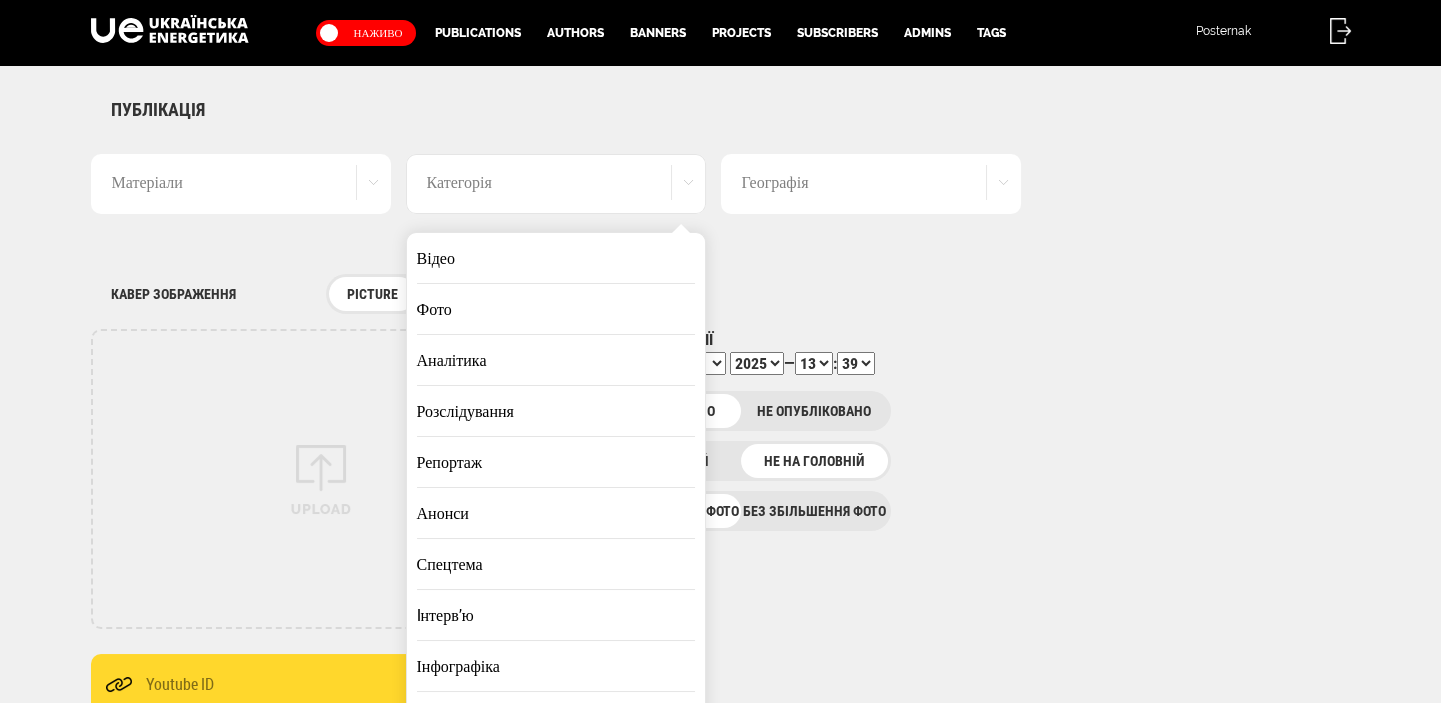 click on "Інфографіка" at bounding box center [556, 666] 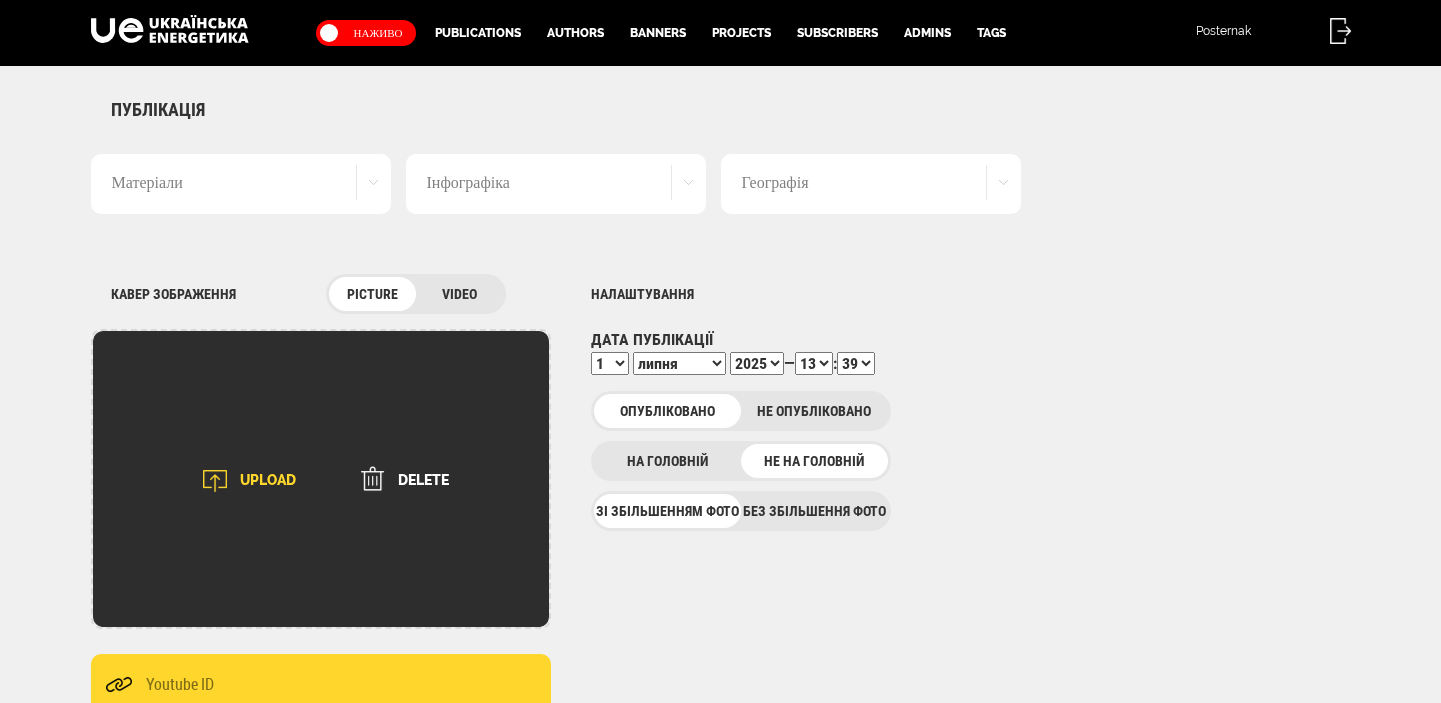 click on "UPLOAD" at bounding box center [243, 481] 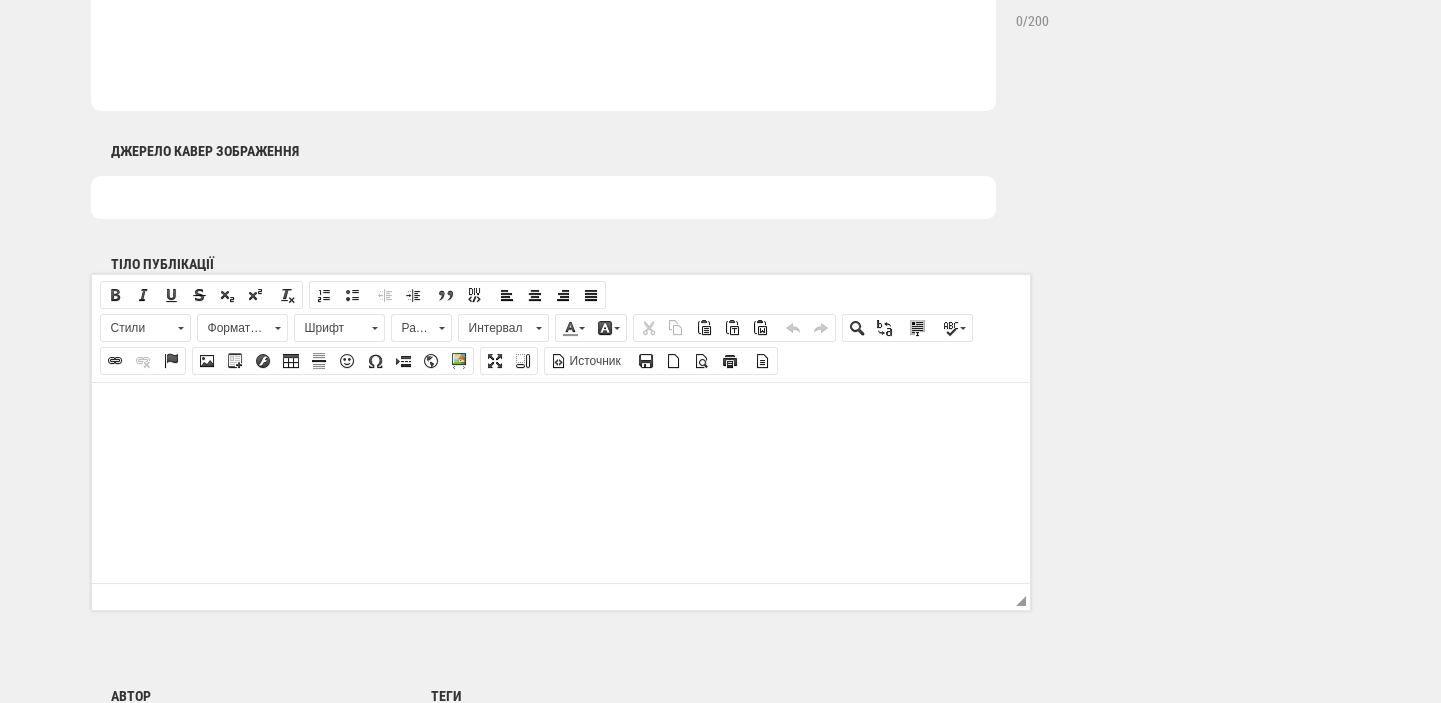 scroll, scrollTop: 1060, scrollLeft: 0, axis: vertical 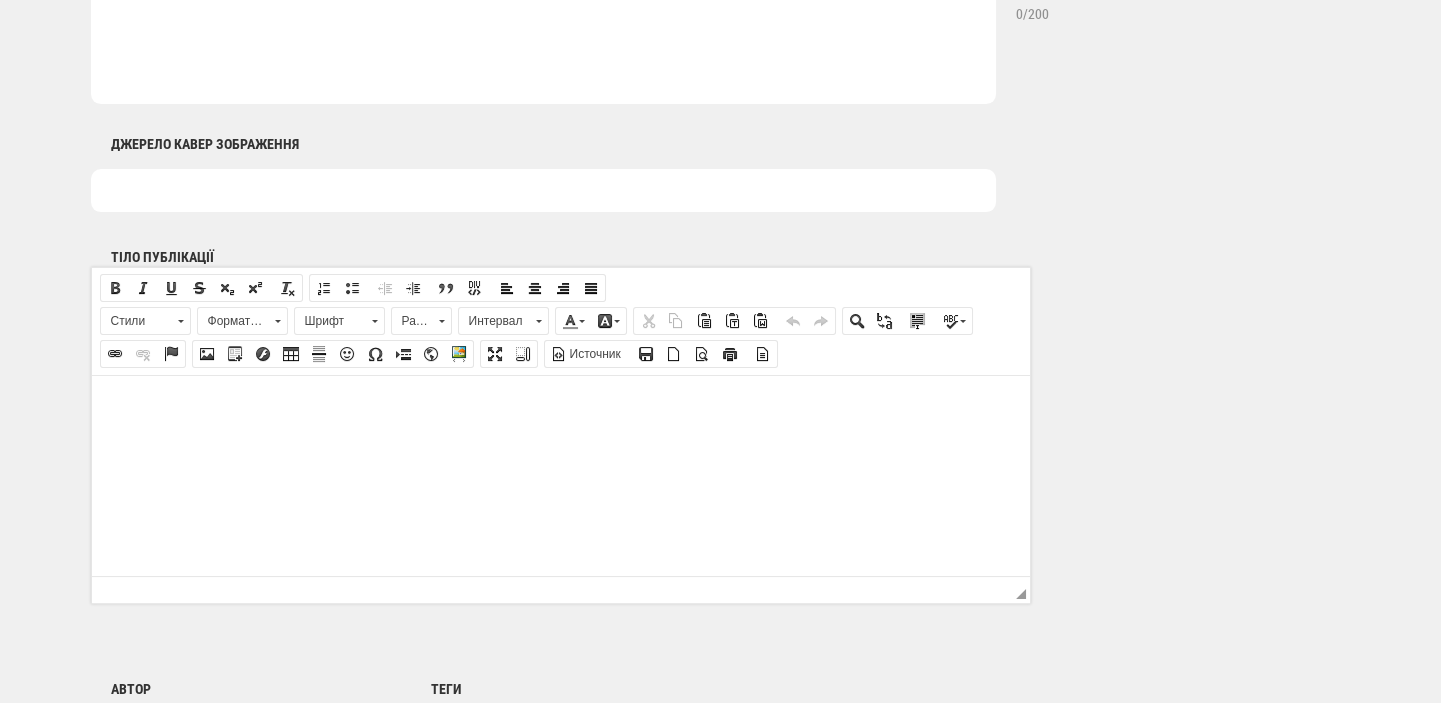 click at bounding box center [560, 405] 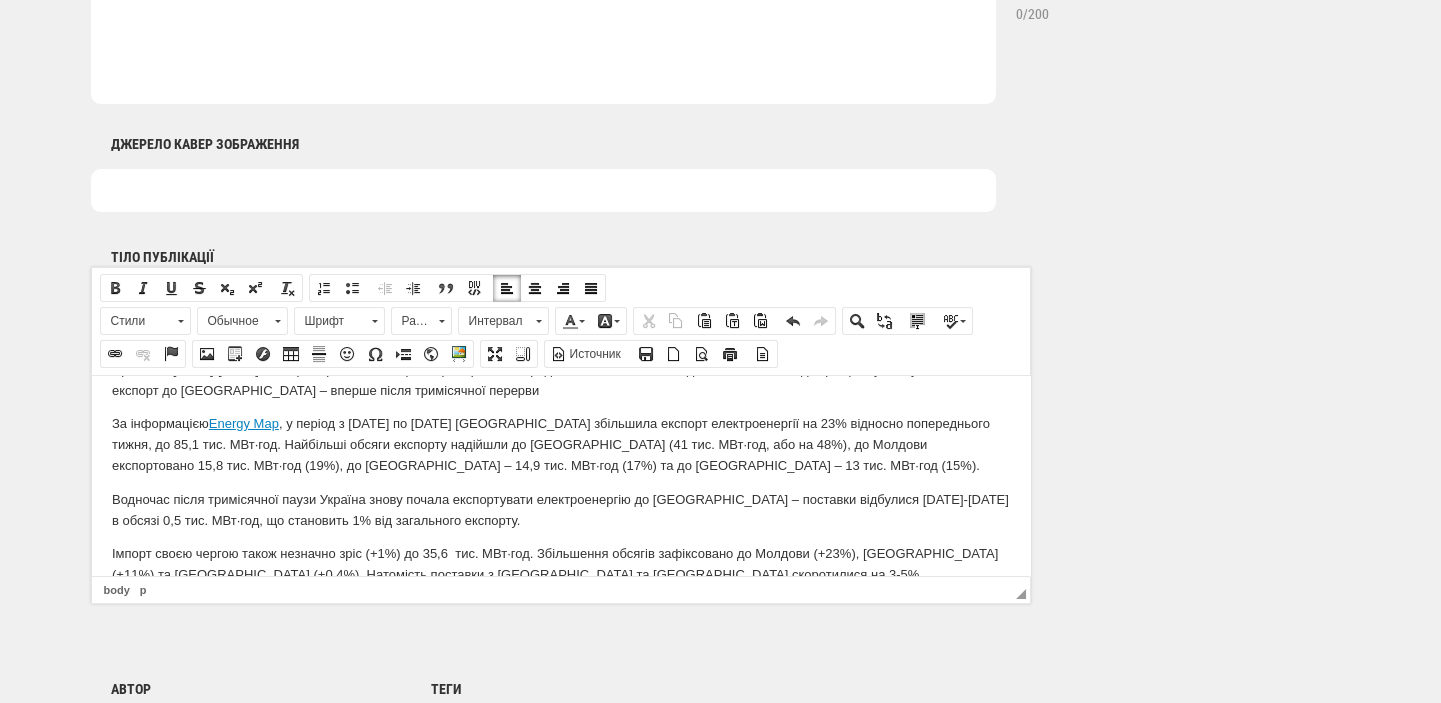 scroll, scrollTop: 0, scrollLeft: 0, axis: both 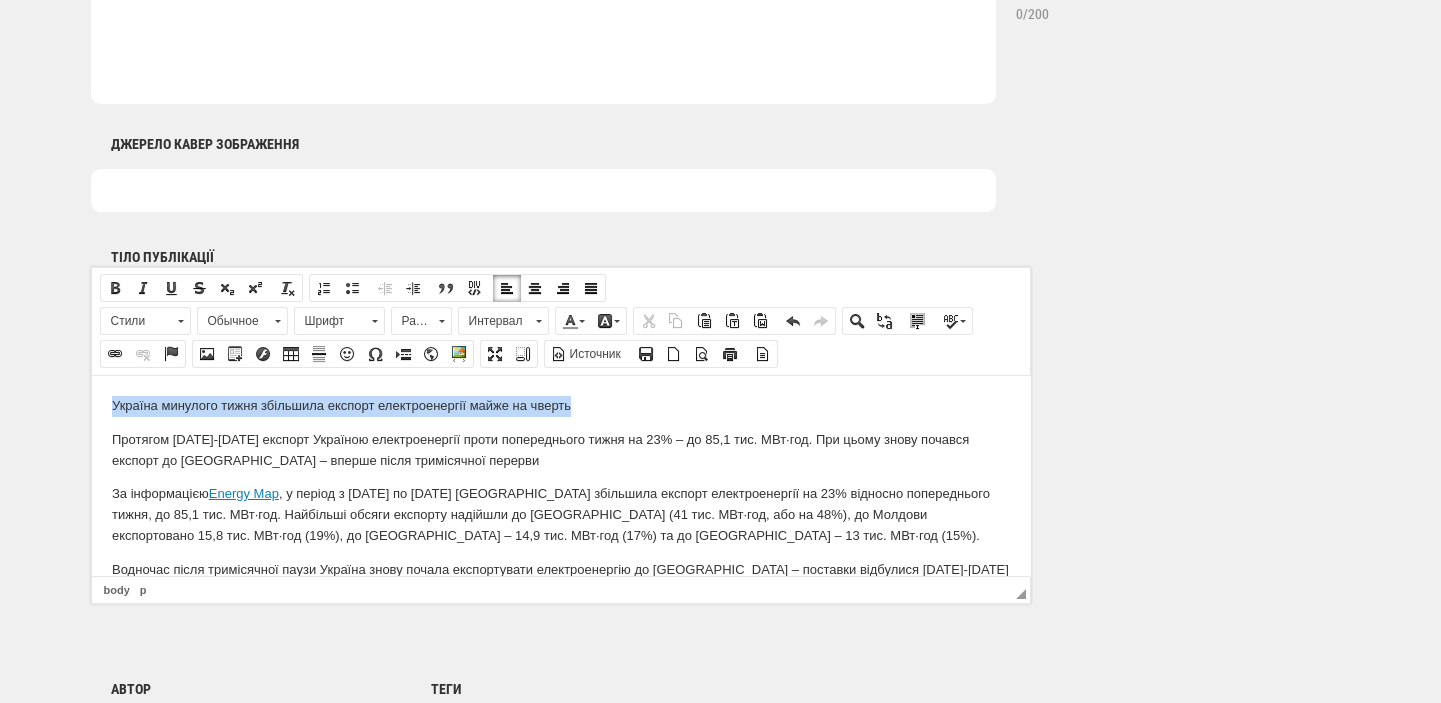 drag, startPoint x: 575, startPoint y: 407, endPoint x: 121, endPoint y: 818, distance: 612.40265 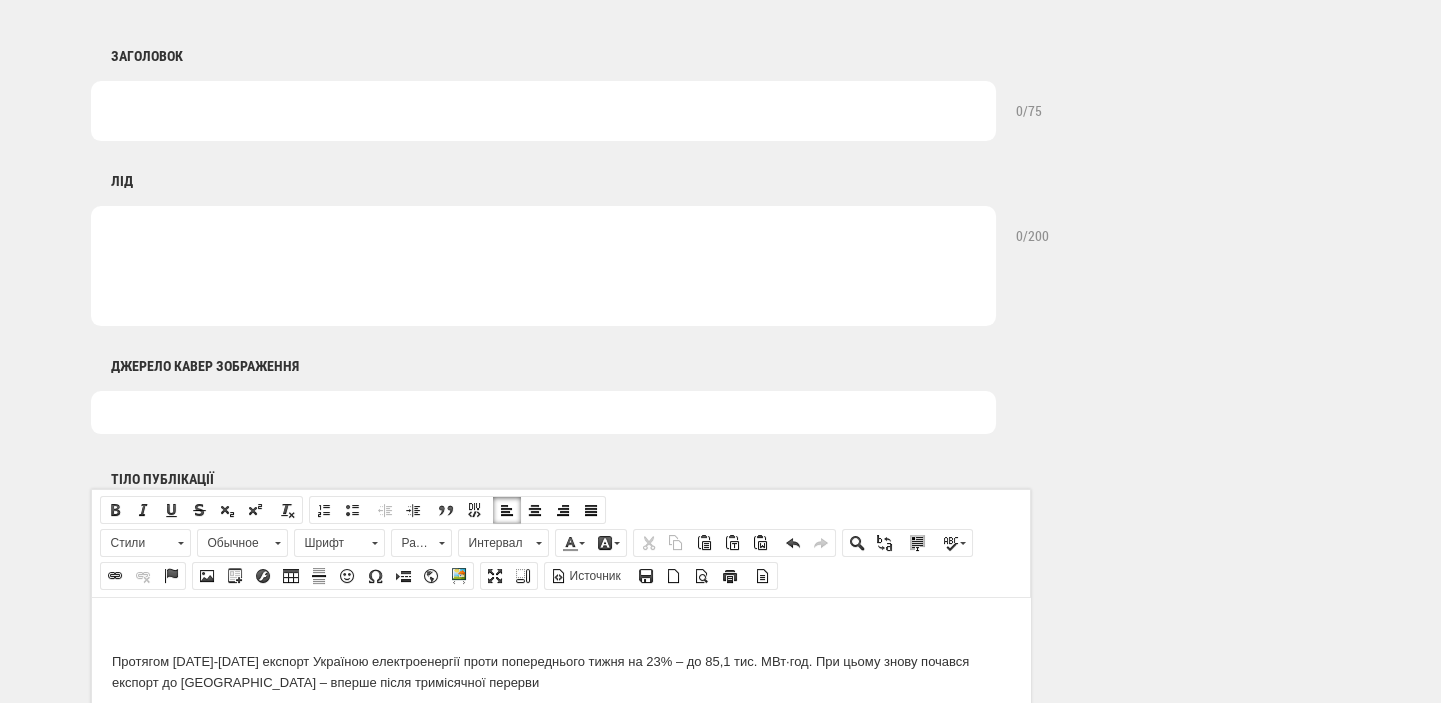 scroll, scrollTop: 636, scrollLeft: 0, axis: vertical 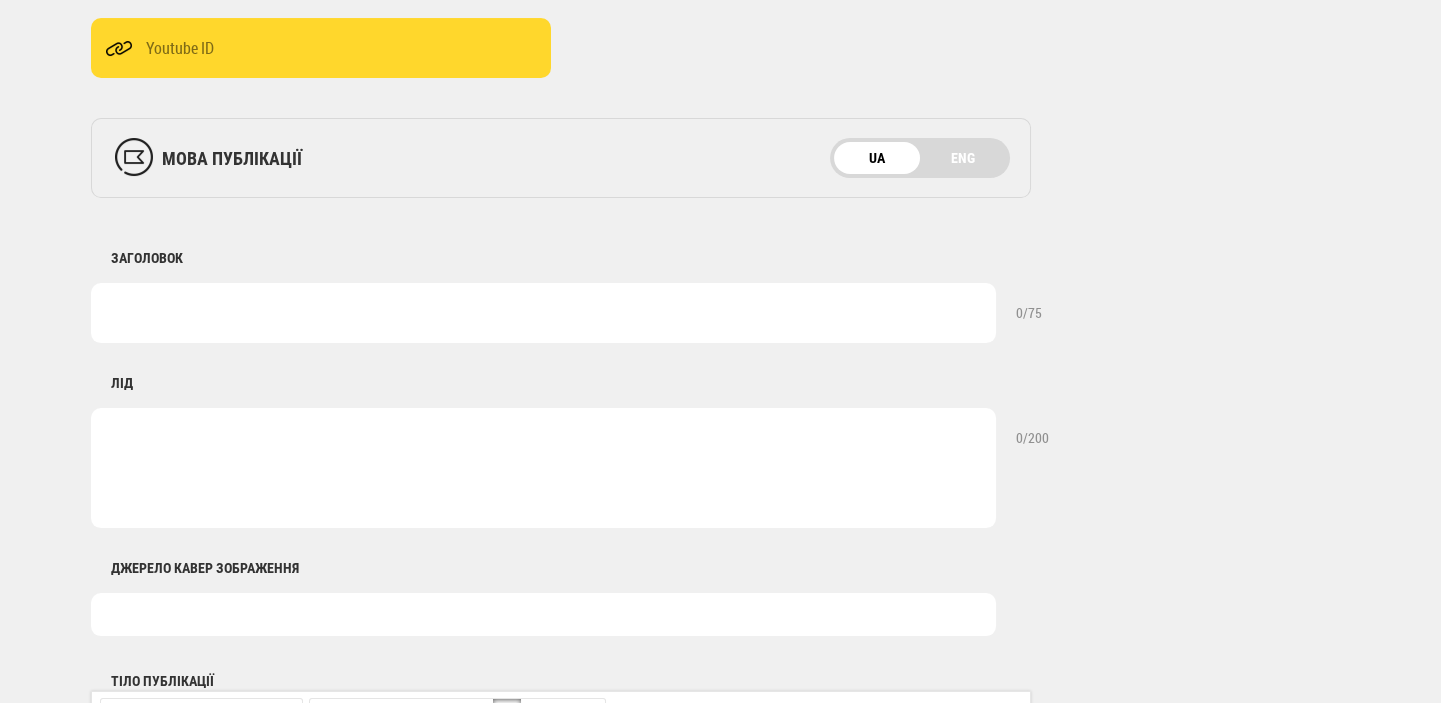 click at bounding box center (543, 313) 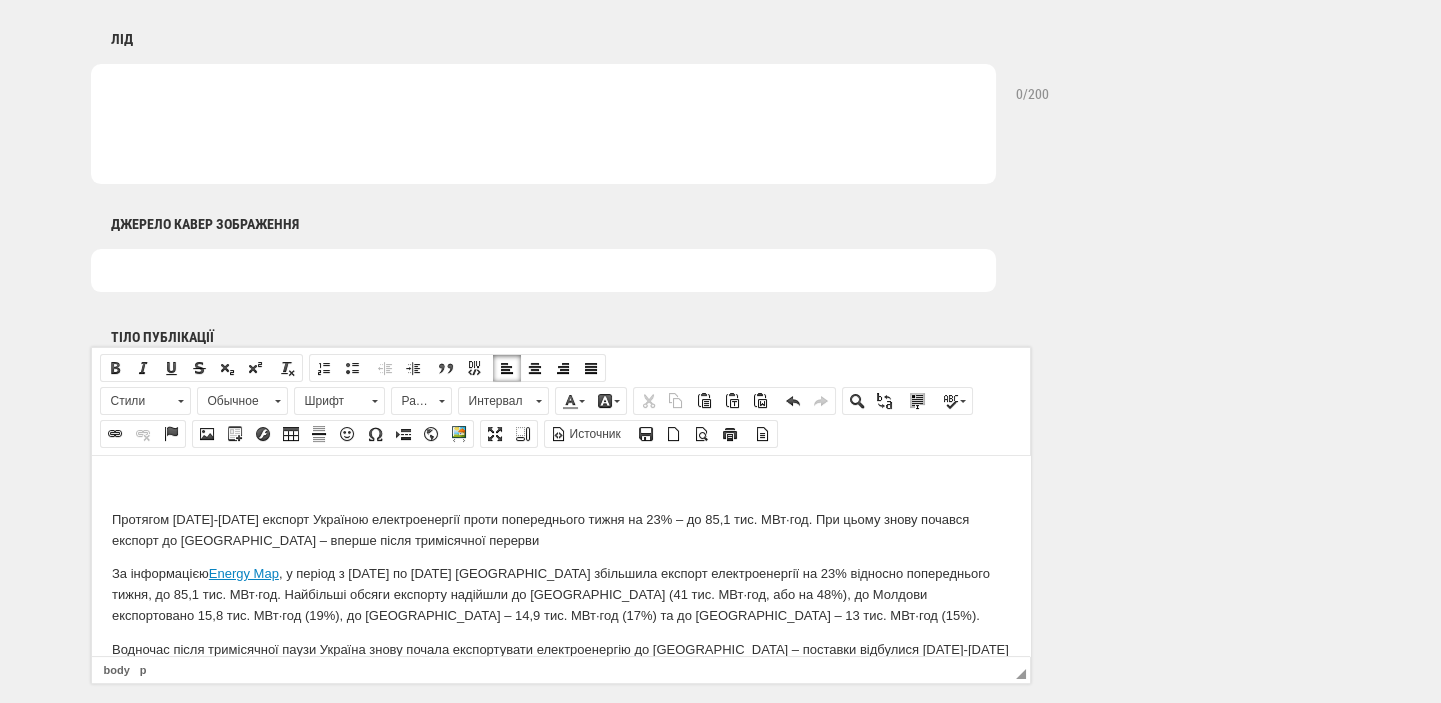 scroll, scrollTop: 1060, scrollLeft: 0, axis: vertical 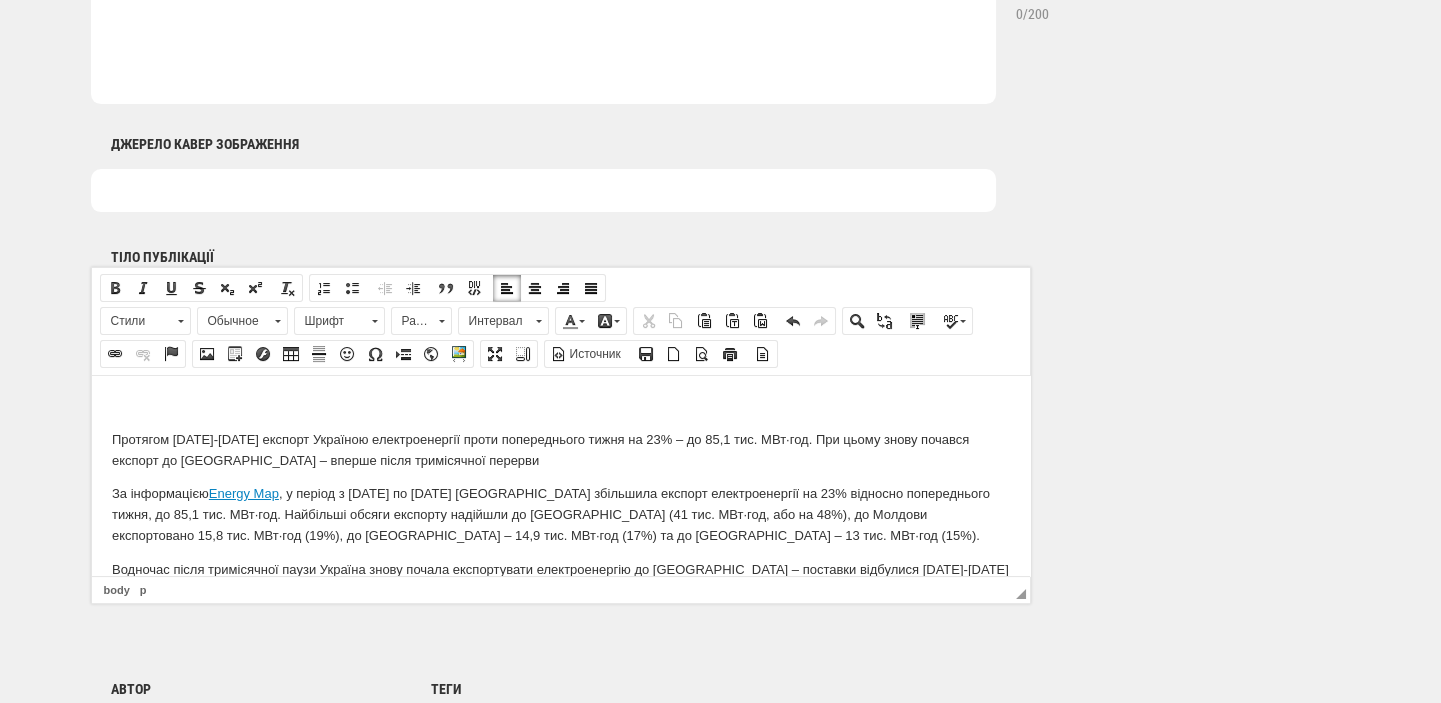type on "Україна минулого тижня збільшила експорт електроенергії майже на чверть" 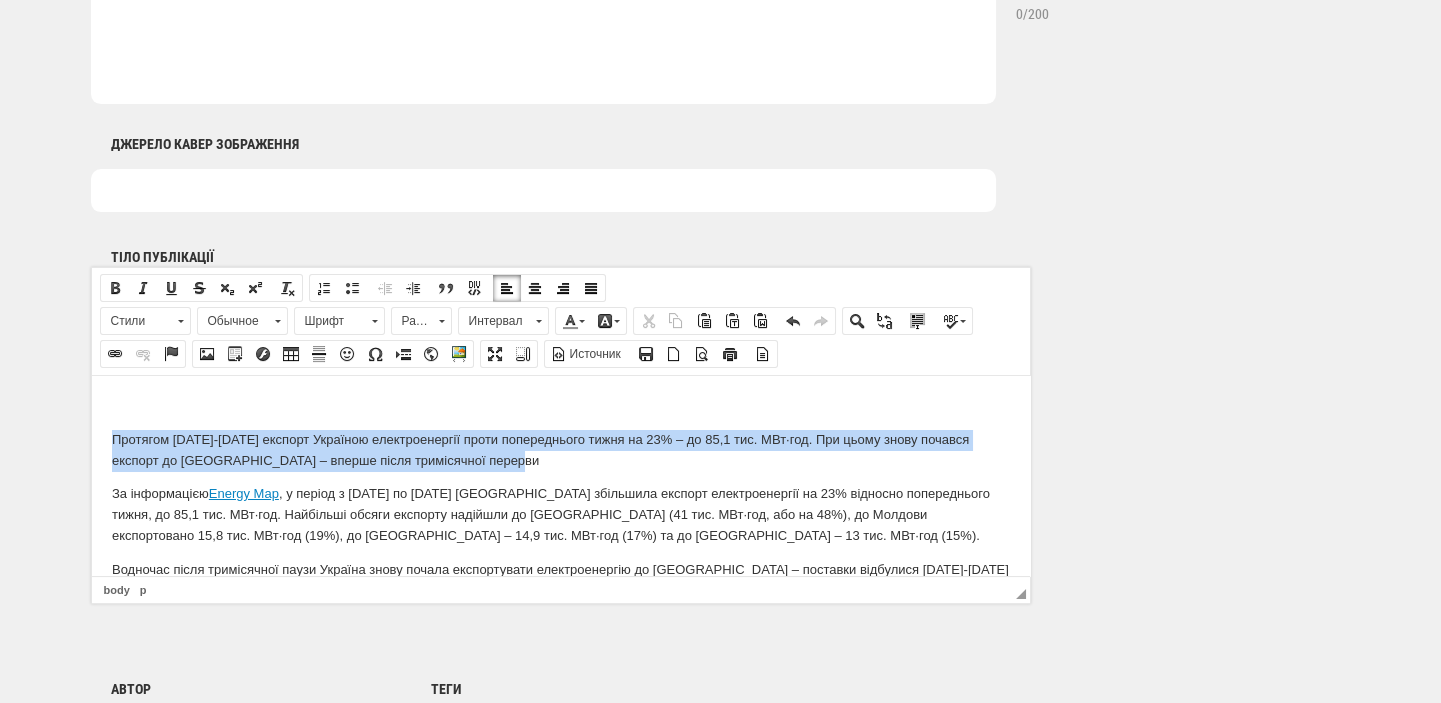 drag, startPoint x: 499, startPoint y: 465, endPoint x: 159, endPoint y: 831, distance: 499.55582 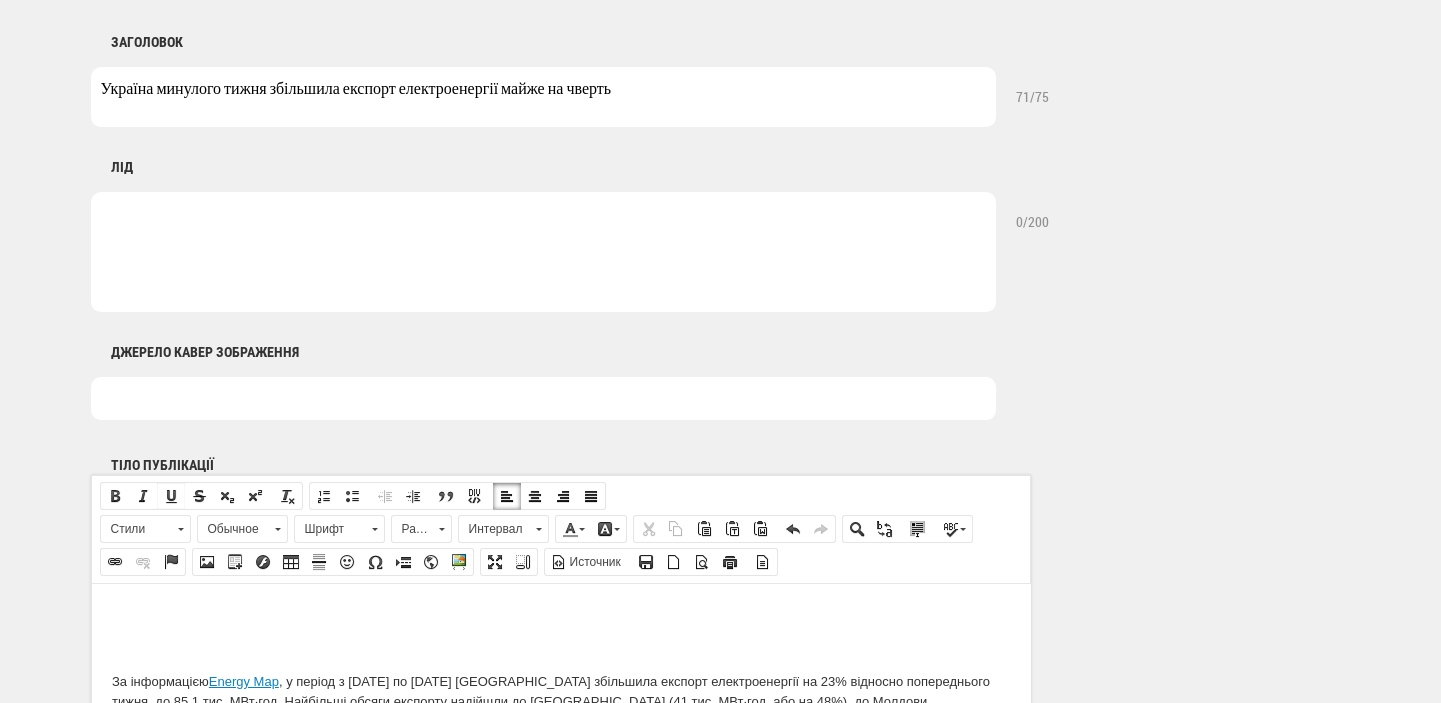 scroll, scrollTop: 848, scrollLeft: 0, axis: vertical 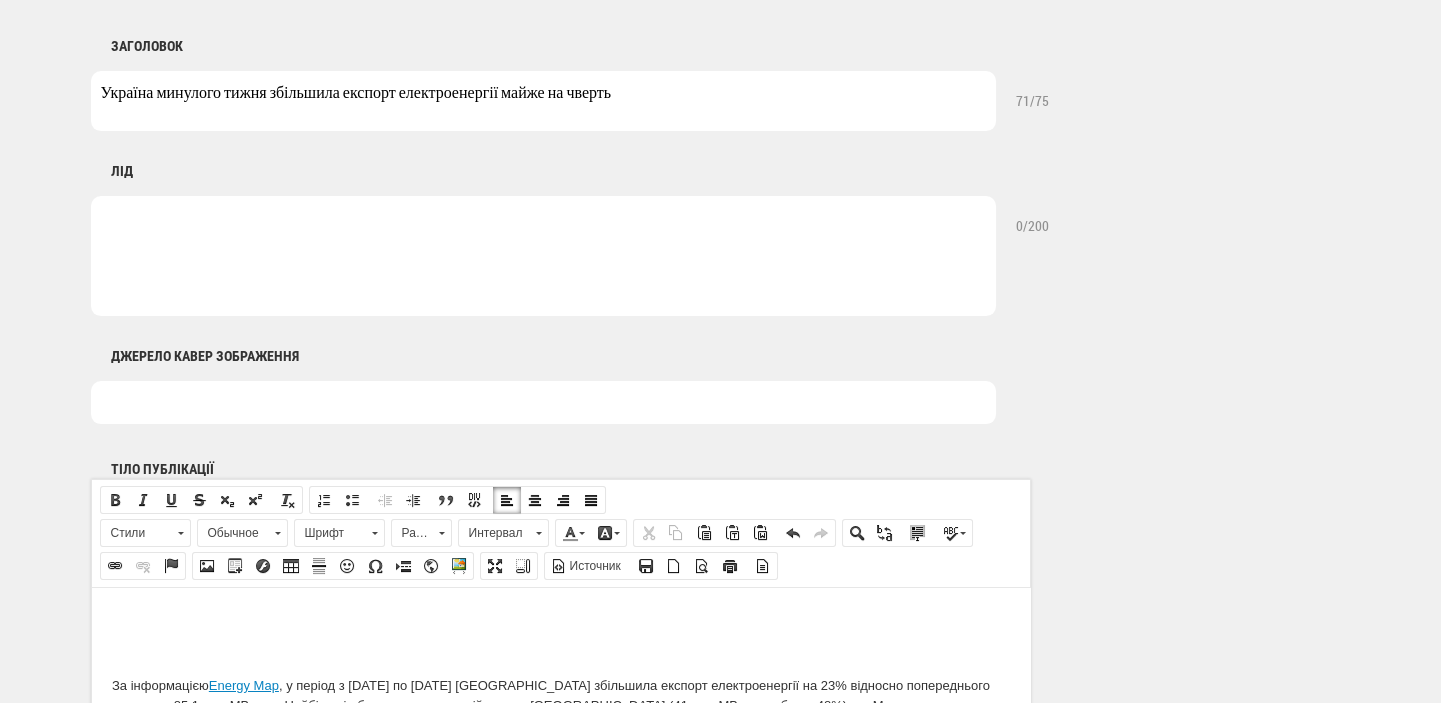 click at bounding box center (543, 256) 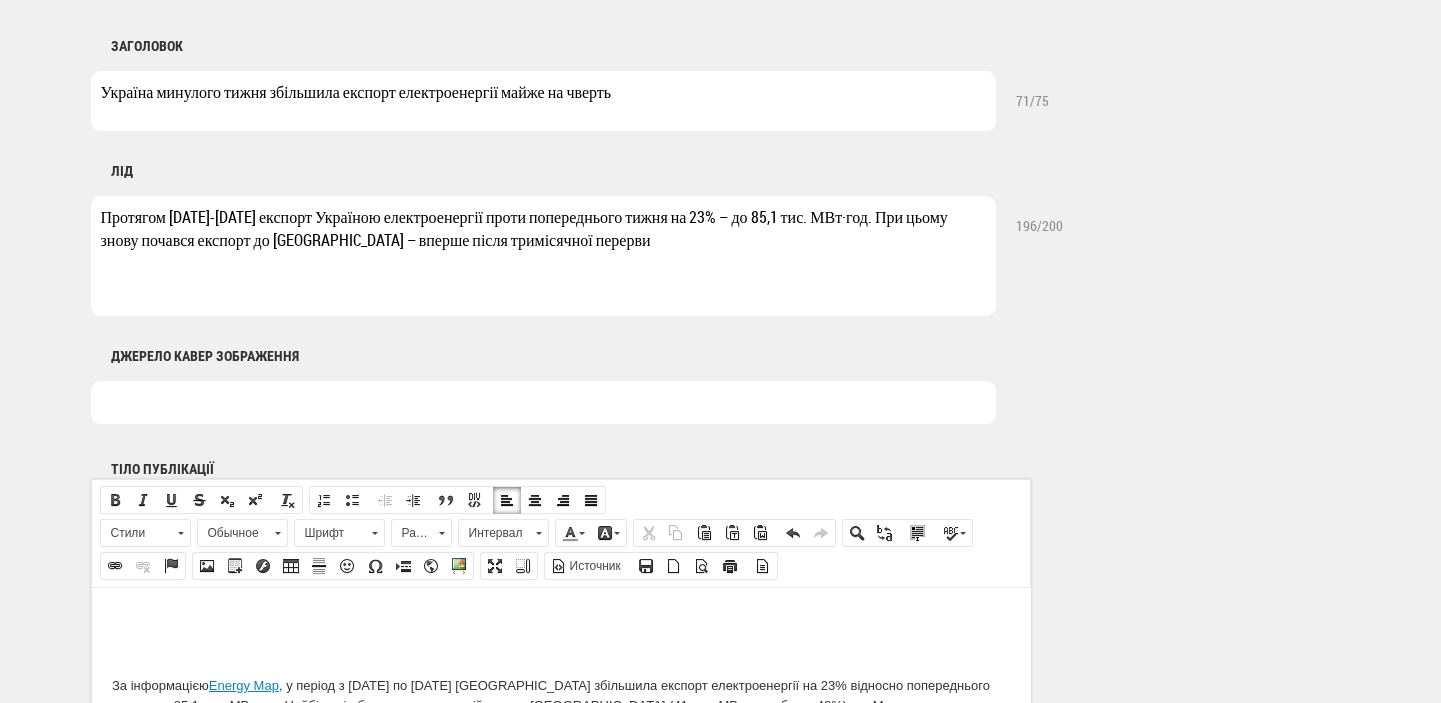 type on "Протягом 23-29 червня 2025 року експорт Україною електроенергії проти попереднього тижня на 23% – до 85,1 тис. МВт·год. При цьому знову почався експорт до Польщі – вперше після тримісячної перерви" 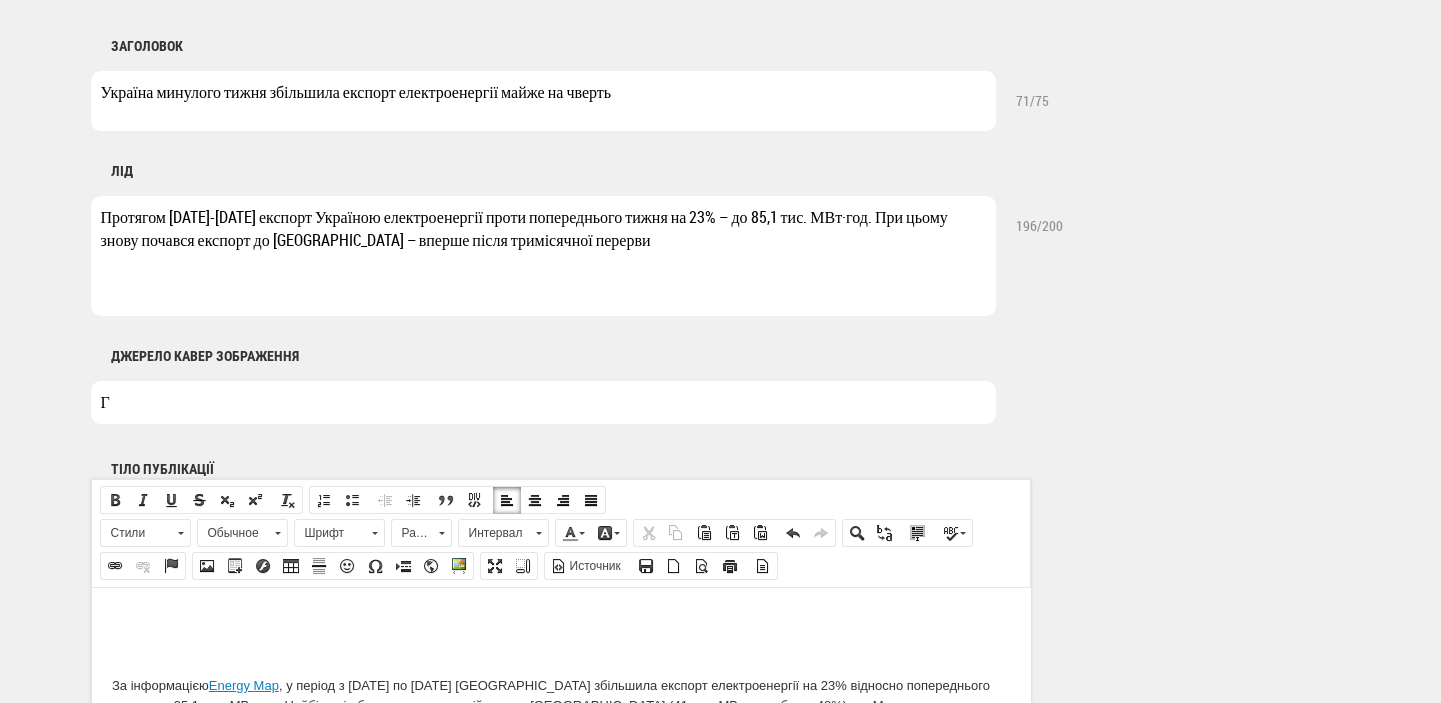 type on "Графіка: Energy Map" 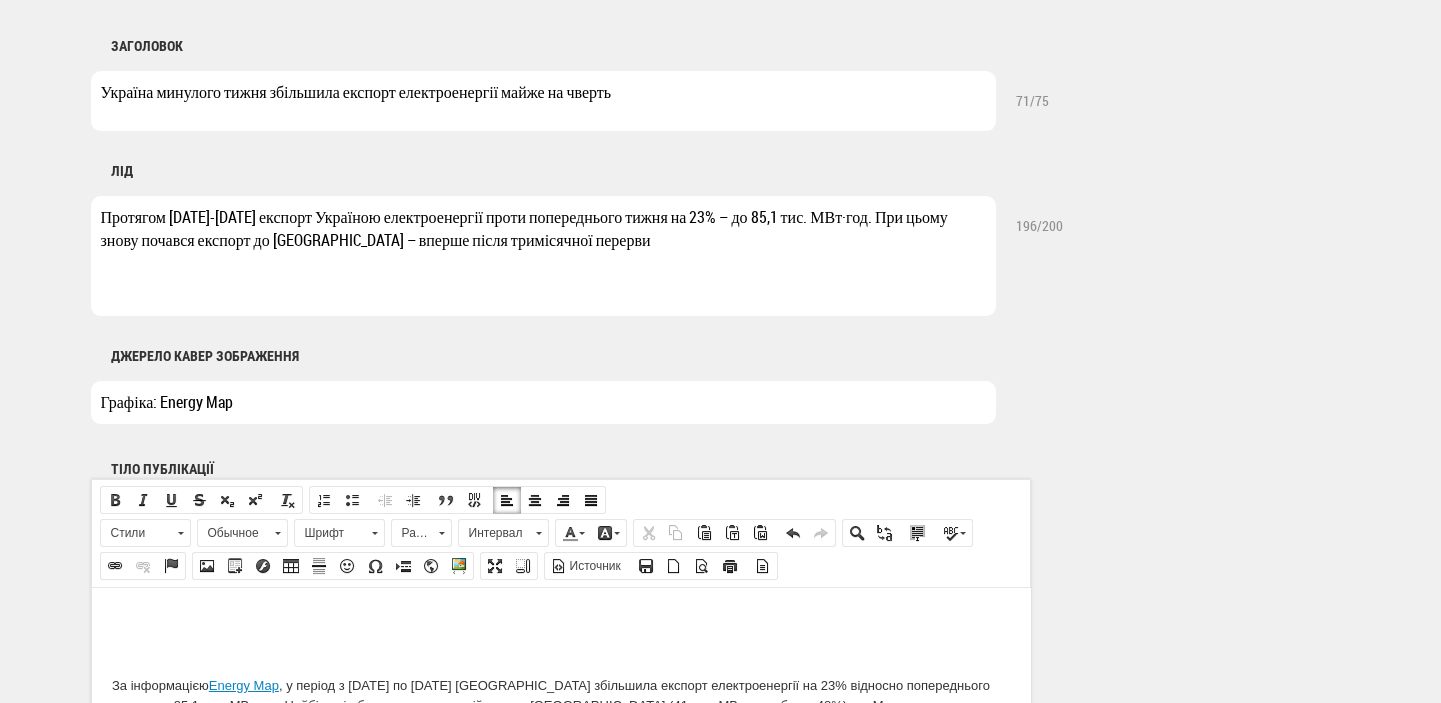 click on "За інформацією  Energy Map , у період з 23 по 29 червня 2025 року Україна збільшила експорт електроенергії на 23% відносно попереднього тижня, до 85,1 тис. МВт·год. Найбільші обсяги експорту надійшли до Угорщини (41 тис. МВт·год, або на 48%), до Молдови експортовано 15,8 тис. МВт·год (19%), до Румунії – 14,9 тис. МВт·год (17%) та до Словаччини – 13 тис. МВт·год (15%).  Водночас після тримісячної паузи Україна знову почала експортувати електроенергію до Польщі – поставки відбулися 27-29 червня в обсязі 0,5 тис. МВт·год, що становить 1% від загального експорту. ● Угорщина – 14,7 тис. МВт·год (41%)" at bounding box center (560, 873) 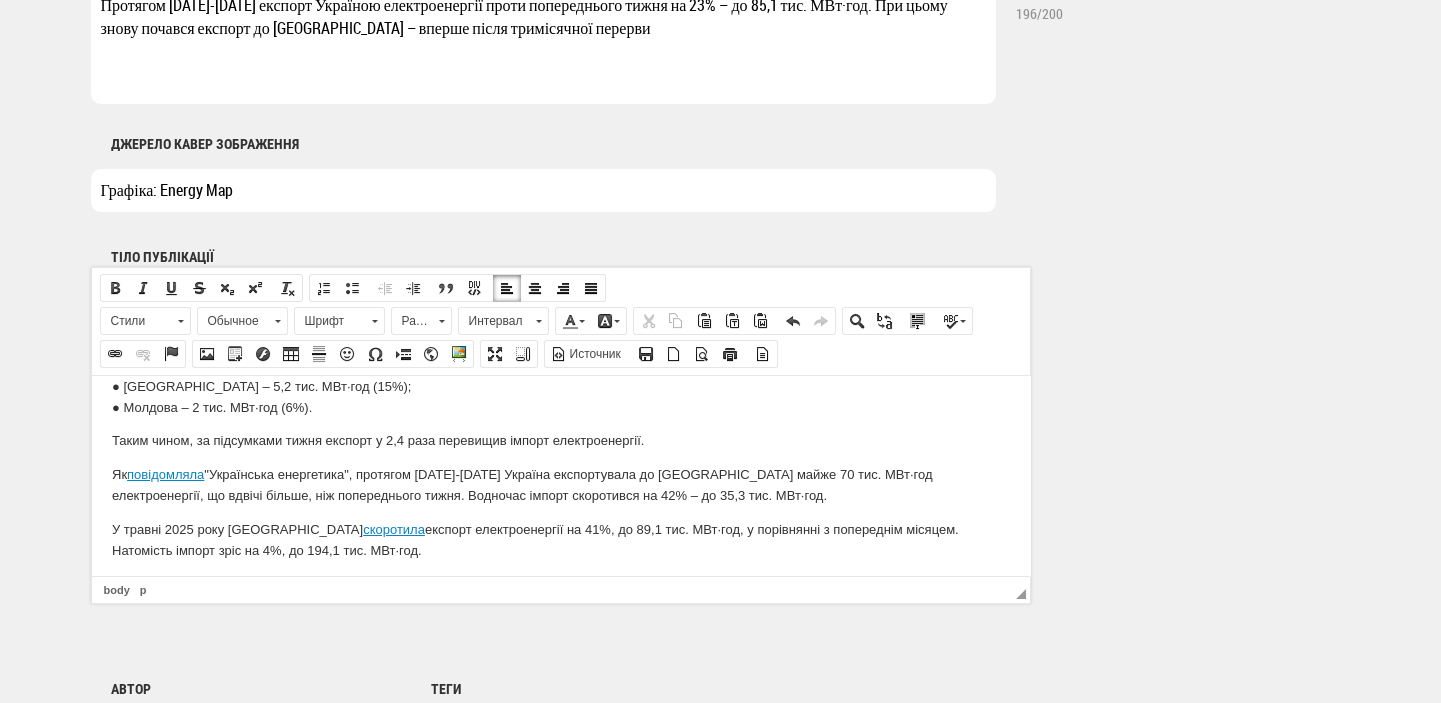 scroll, scrollTop: 305, scrollLeft: 0, axis: vertical 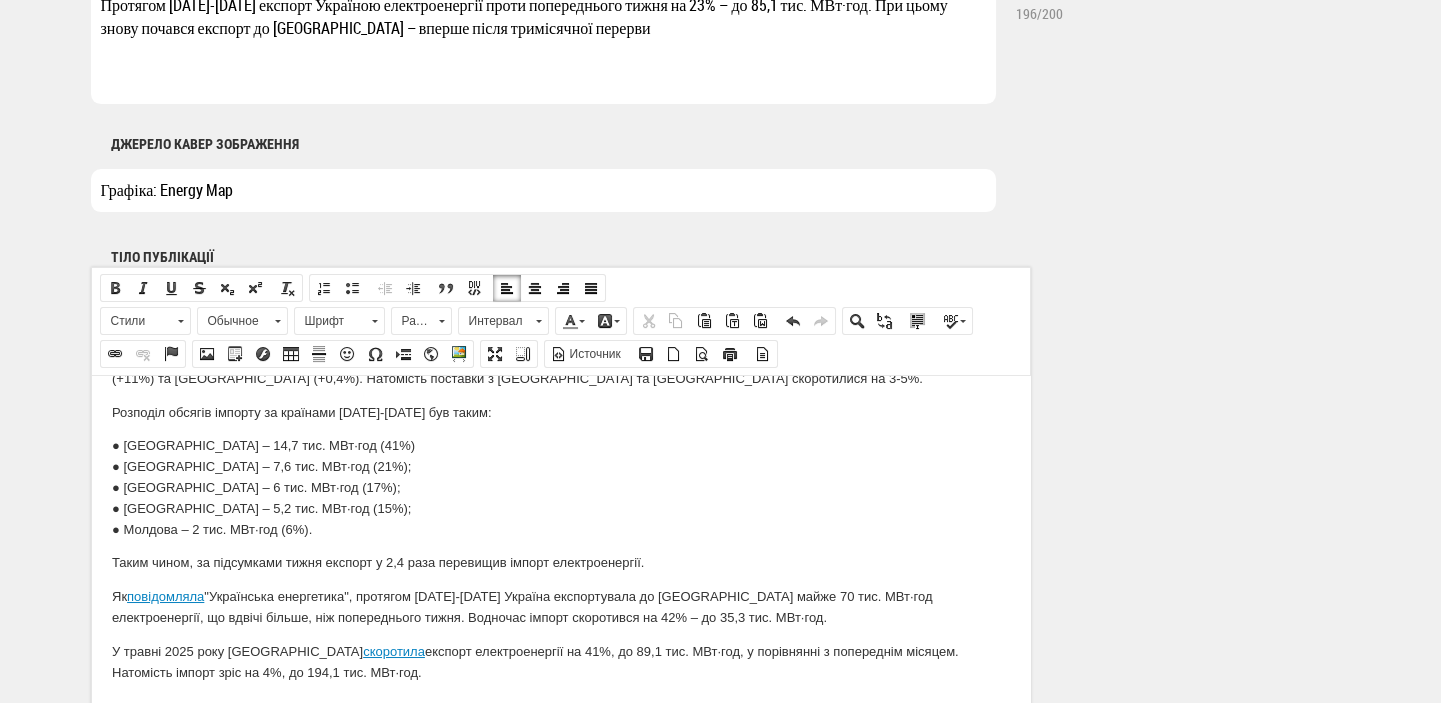 drag, startPoint x: 1022, startPoint y: 622, endPoint x: 1039, endPoint y: 737, distance: 116.24973 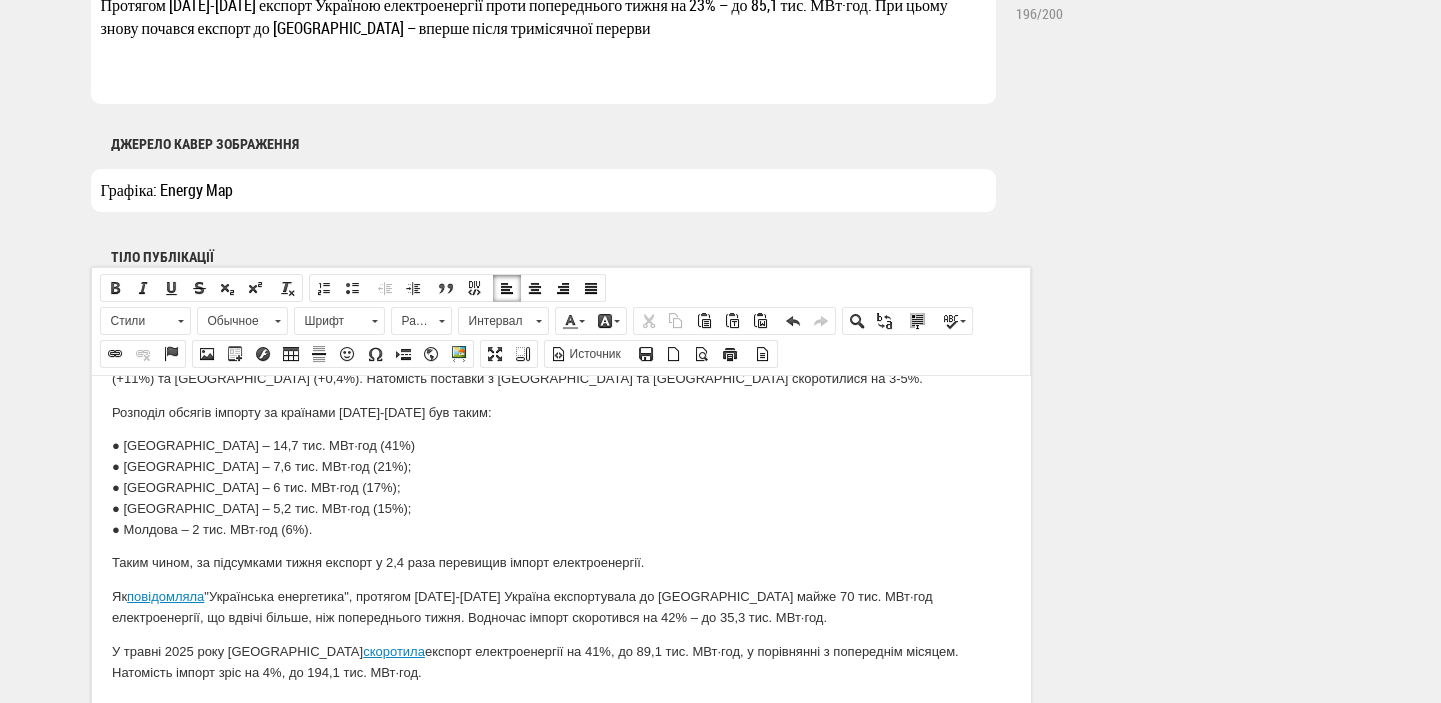 click on "Наживо Publications Authors Banners Projects Subscribers Admins Tags Posternak Вкажіть посилання на стрім save link cancel Публікація Матеріали Новини Матеріали Мультимедіа Блог Документи Інфографіка Відео Фото Аналітика Розслідування Репортаж Анонси Спецтема Iнтерв’ю Інфографіка Аналітика Green Deal Географія Зняти вибране Головне Важливе Кавер зображення picture video UPLOAD DELETE Налаштування Дата публікації
1
2
3
4
5
6
7
8
9
10
11
12
13
14
15
16
17
18
19
20
21
22
23
24
25
26
27
28
29
30
31
січня
лютого
березня
квітня
травня
червня
липня
серпня
вересня
жовтня
листопада
грудня
2020
2021" at bounding box center (720, 85) 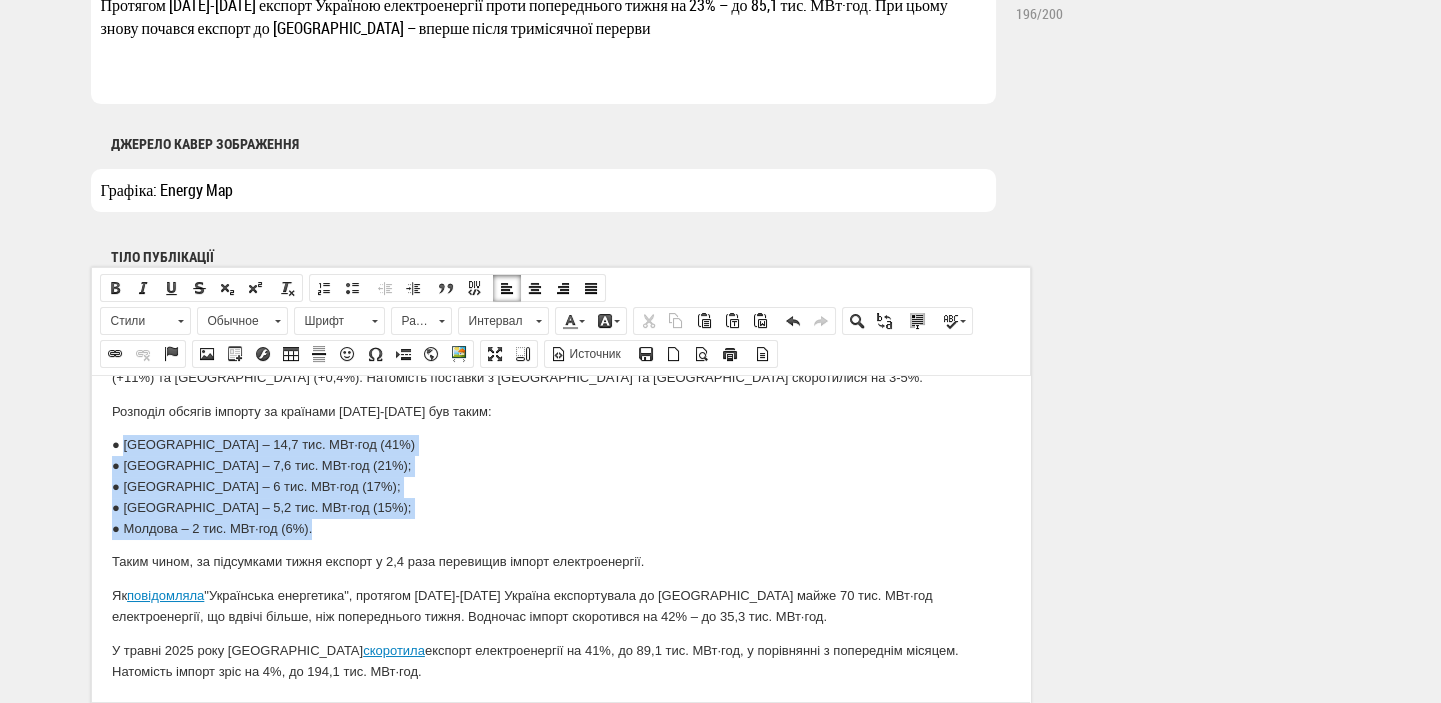 drag, startPoint x: 124, startPoint y: 447, endPoint x: 349, endPoint y: 523, distance: 237.48895 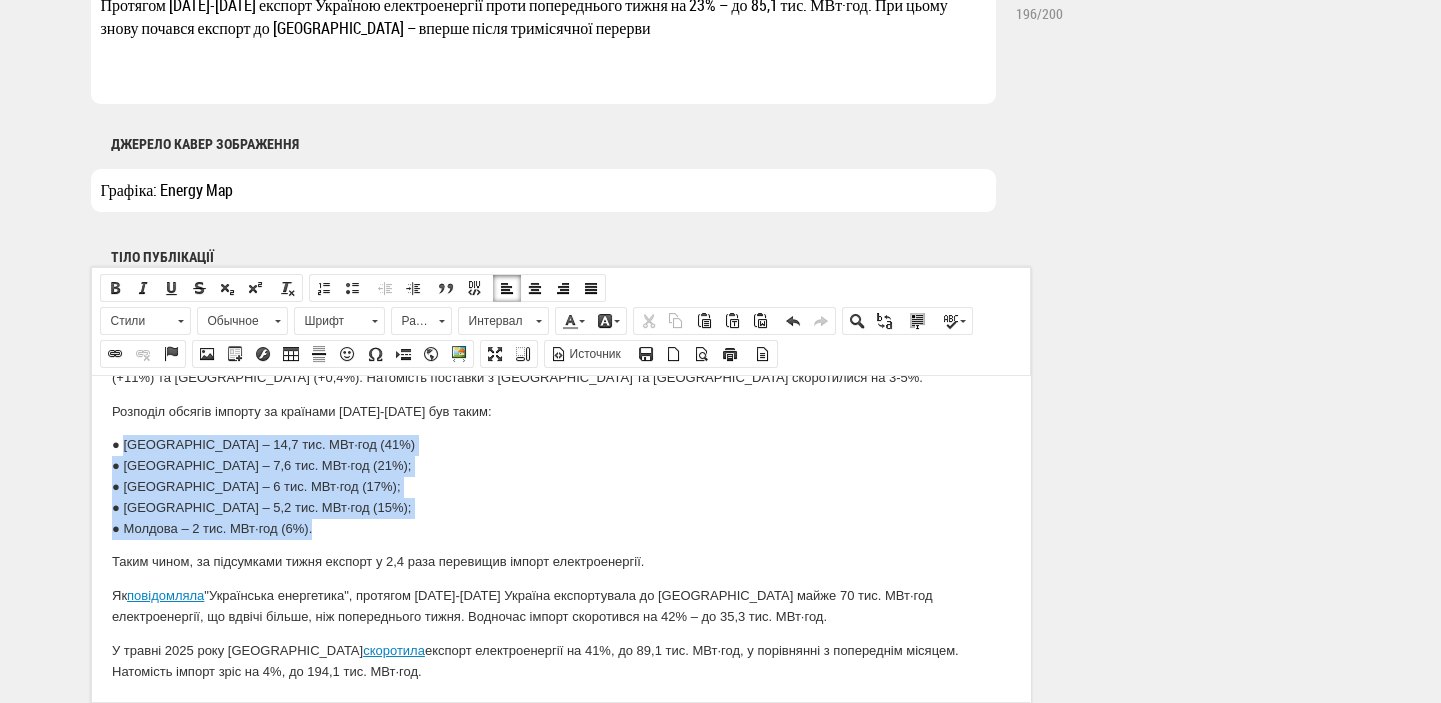 click on "● Угорщина – 14,7 тис. МВт·год (41%) ● Словаччина – 7,6 тис. МВт·год (21%); ● Польща – 6 тис. МВт·год (17%); ● Румунія – 5,2 тис. МВт·год (15%); ● Молдова – 2 тис. МВт·год (6%)." at bounding box center [560, 486] 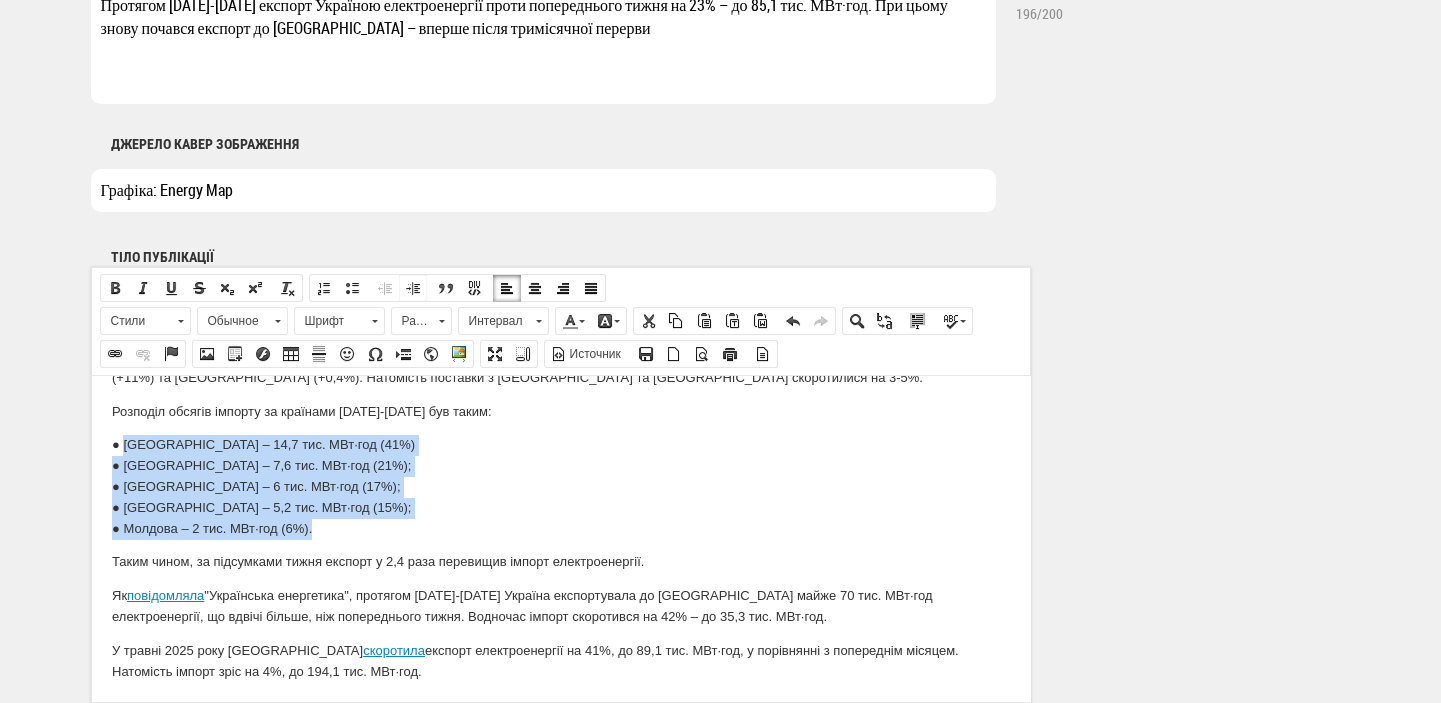 click at bounding box center (413, 288) 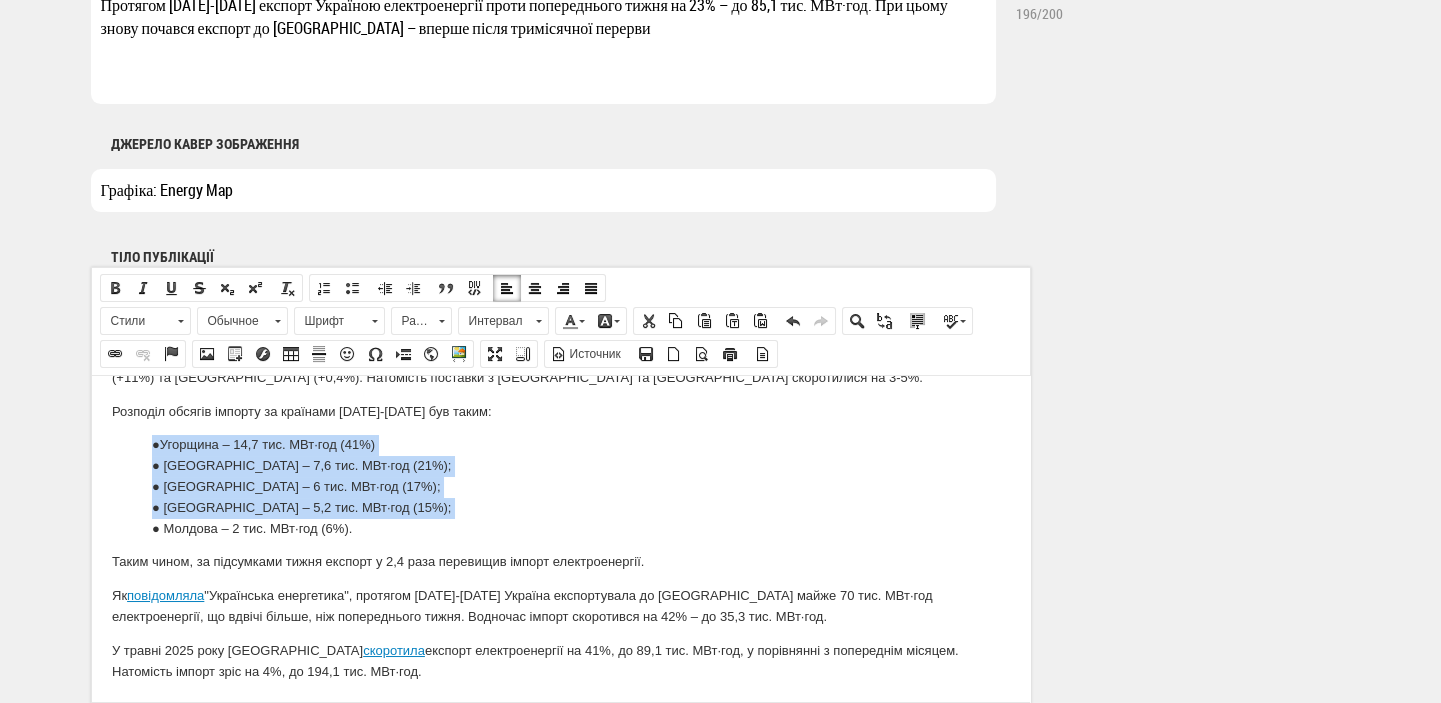 click on "●  Угорщина – 14,7 тис. МВт·год (41%) ● Словаччина – 7,6 тис. МВт·год (21%); ● Польща – 6 тис. МВт·год (17%); ● Румунія – 5,2 тис. МВт·год (15%); ● Молдова – 2 тис. МВт·год (6%)." at bounding box center (580, 486) 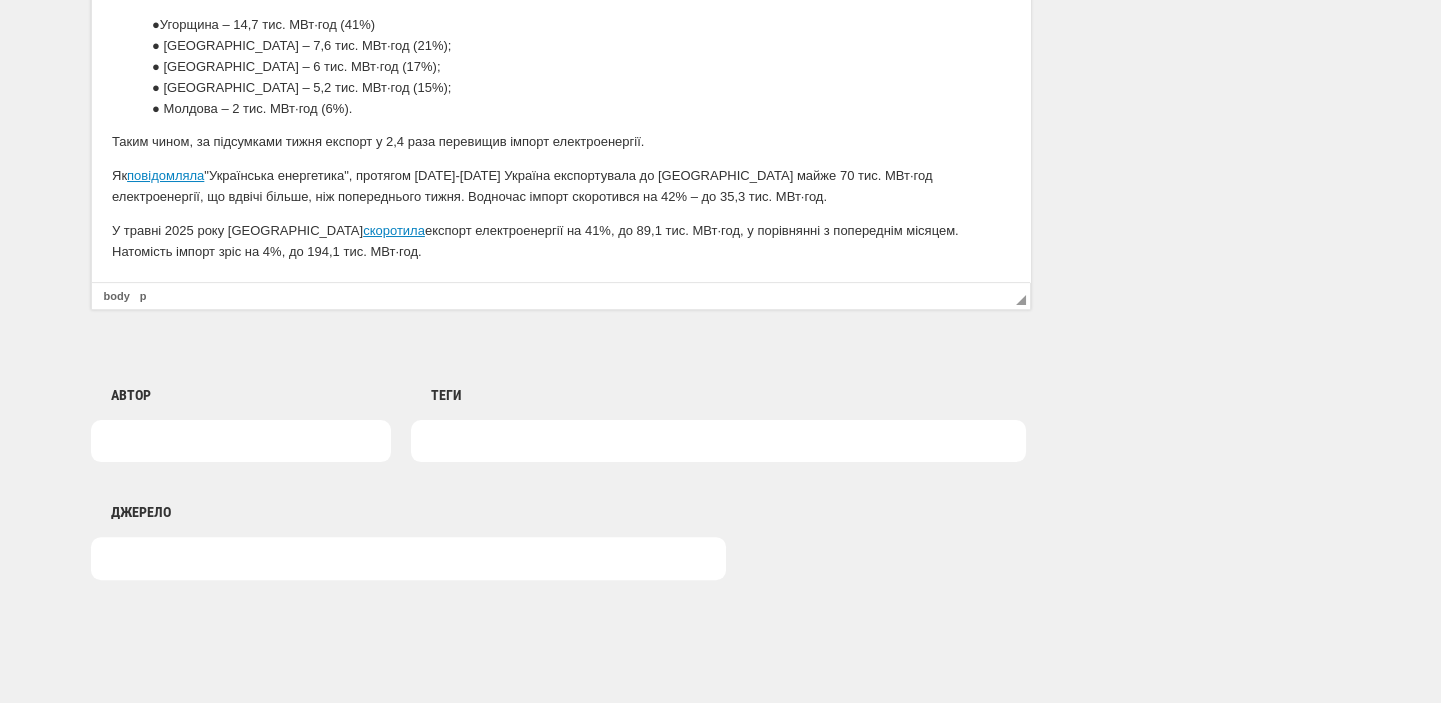 scroll, scrollTop: 1484, scrollLeft: 0, axis: vertical 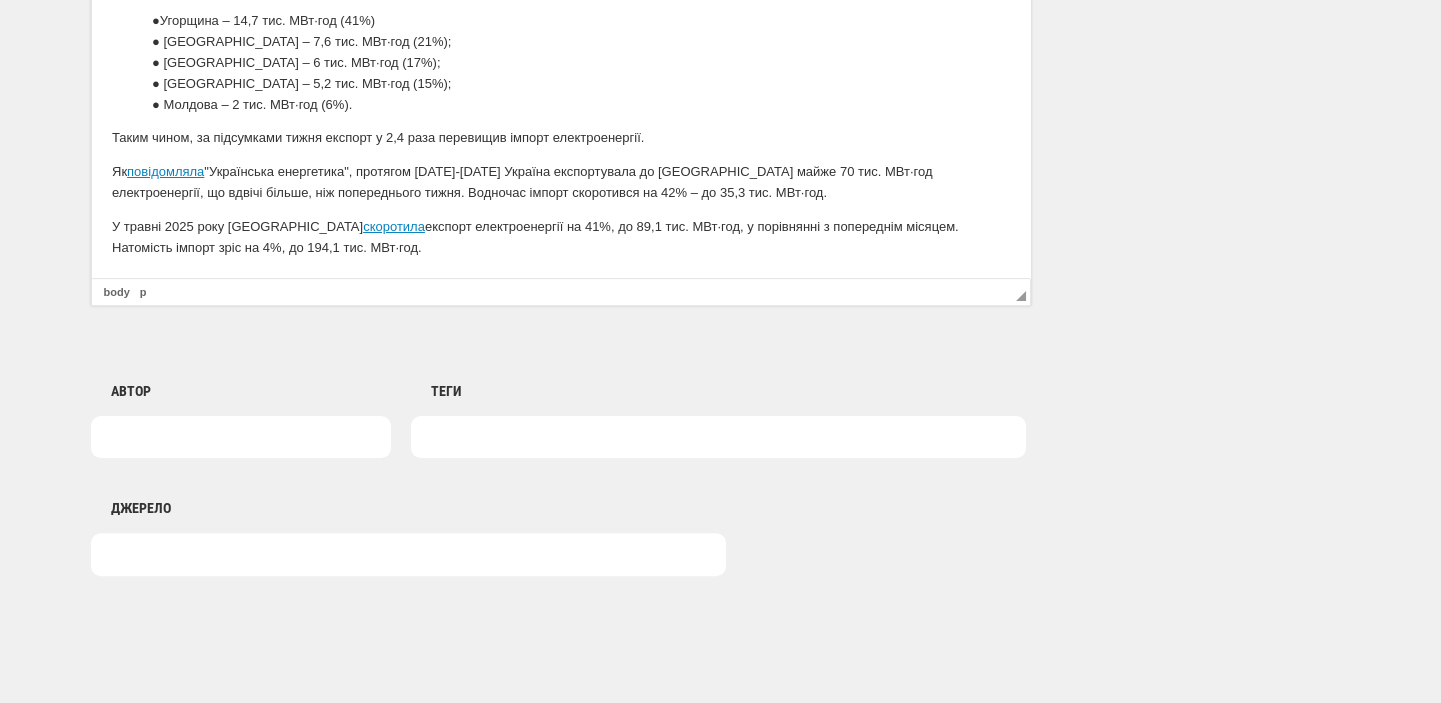 click at bounding box center (718, 437) 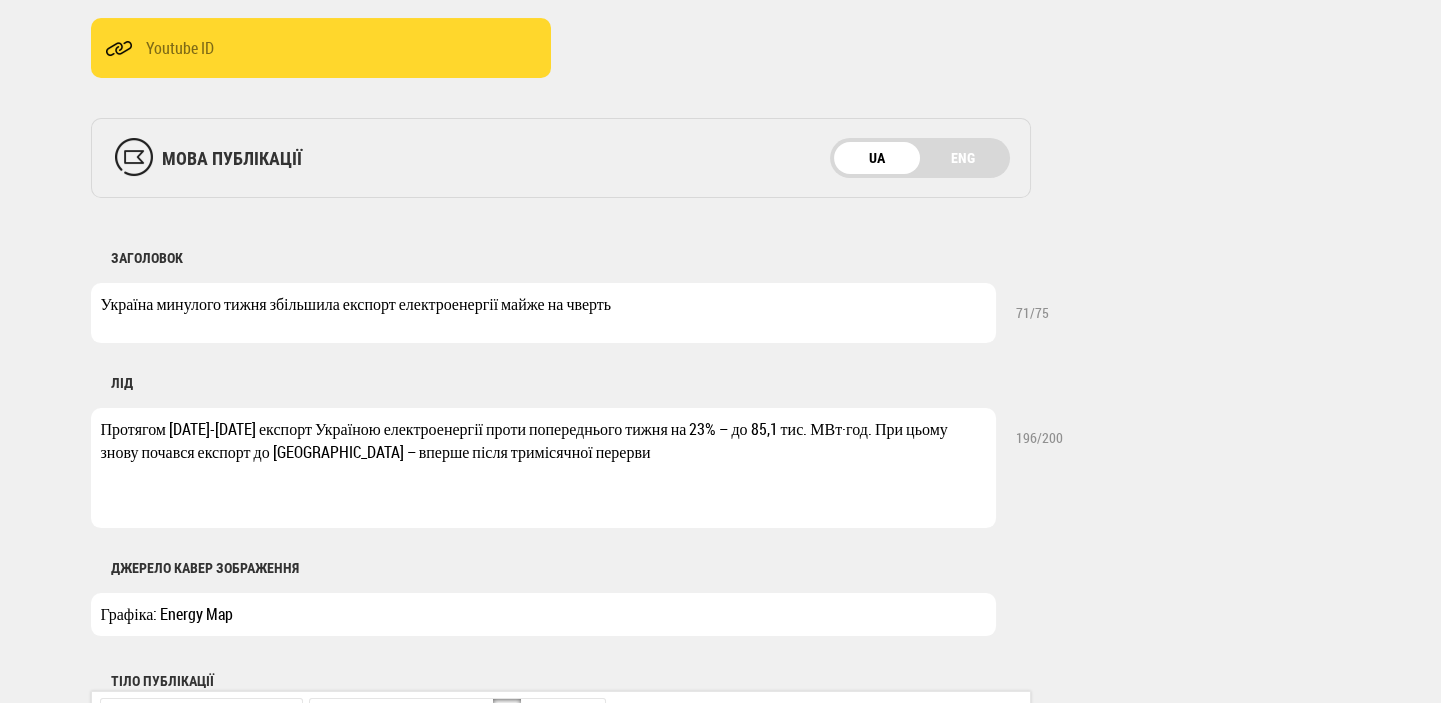 scroll, scrollTop: 848, scrollLeft: 0, axis: vertical 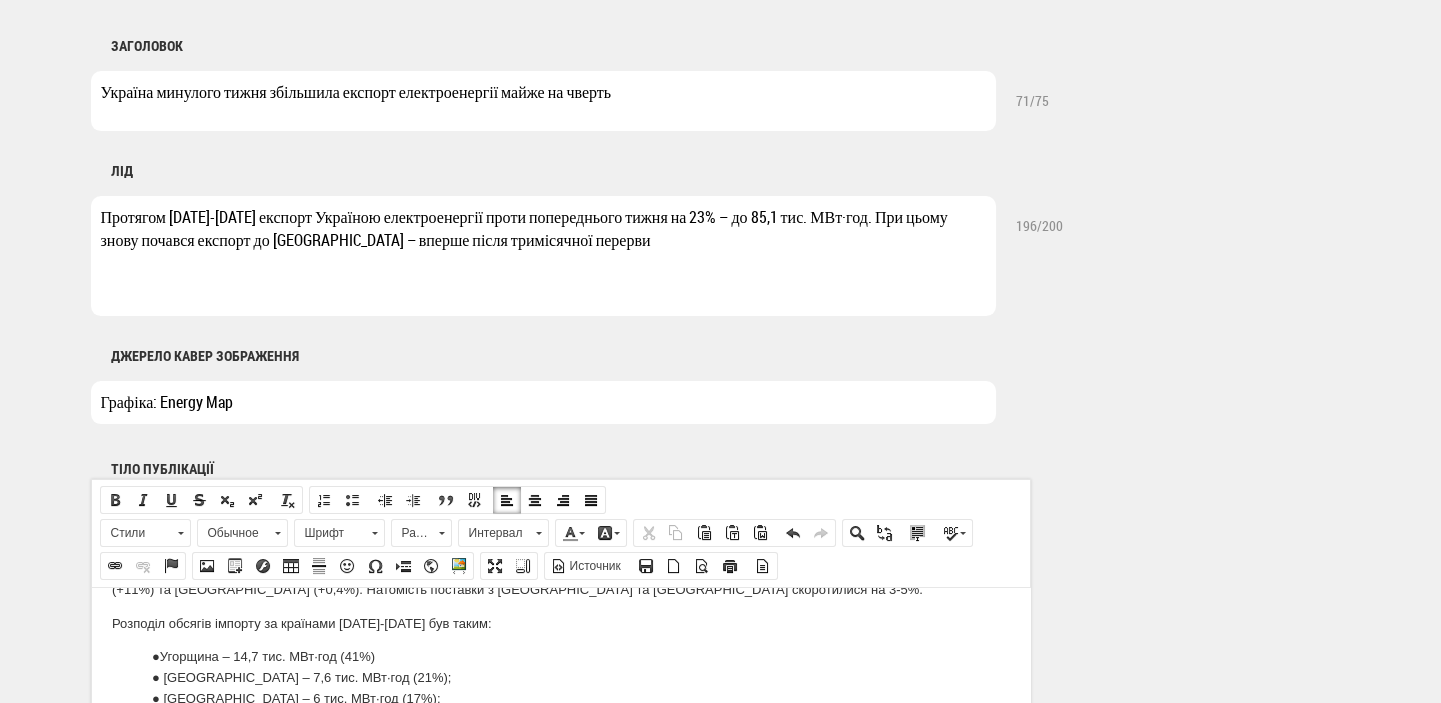 drag, startPoint x: 160, startPoint y: 406, endPoint x: 261, endPoint y: 401, distance: 101.12369 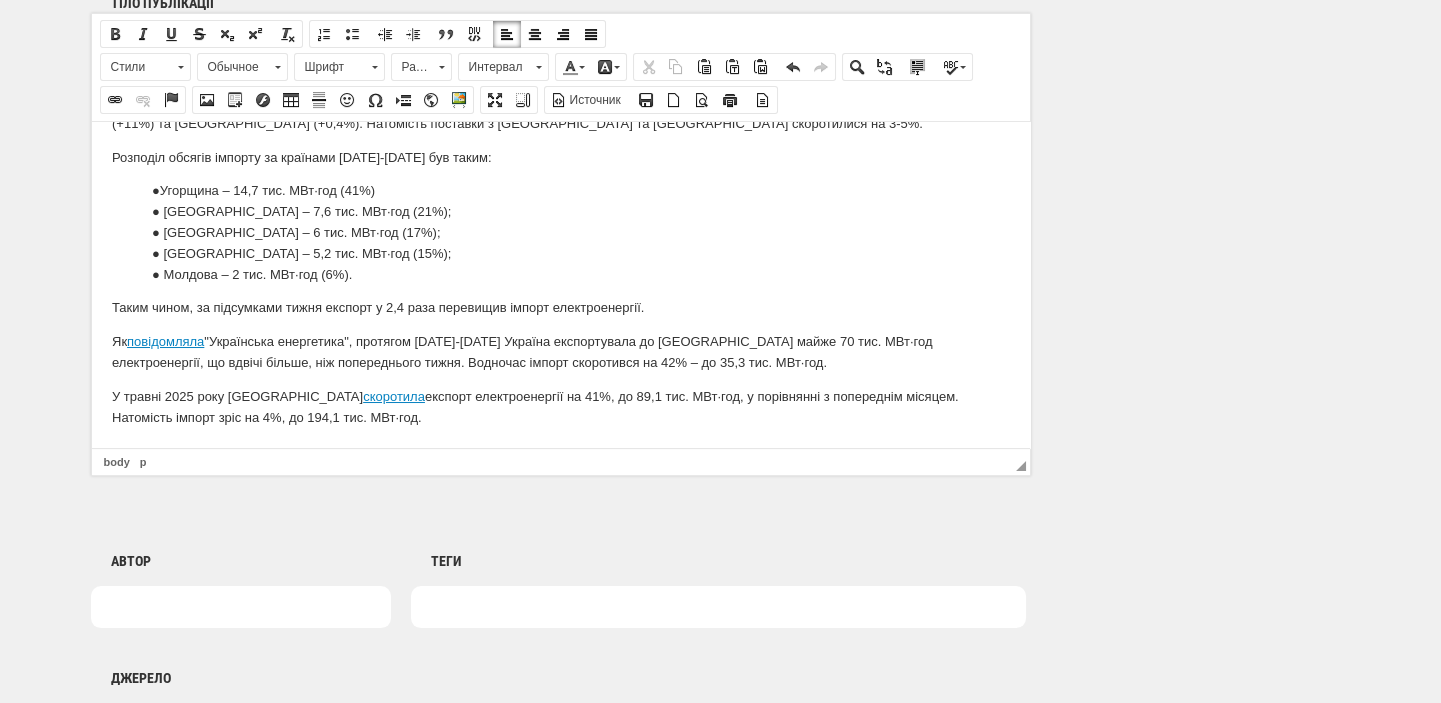 scroll, scrollTop: 1484, scrollLeft: 0, axis: vertical 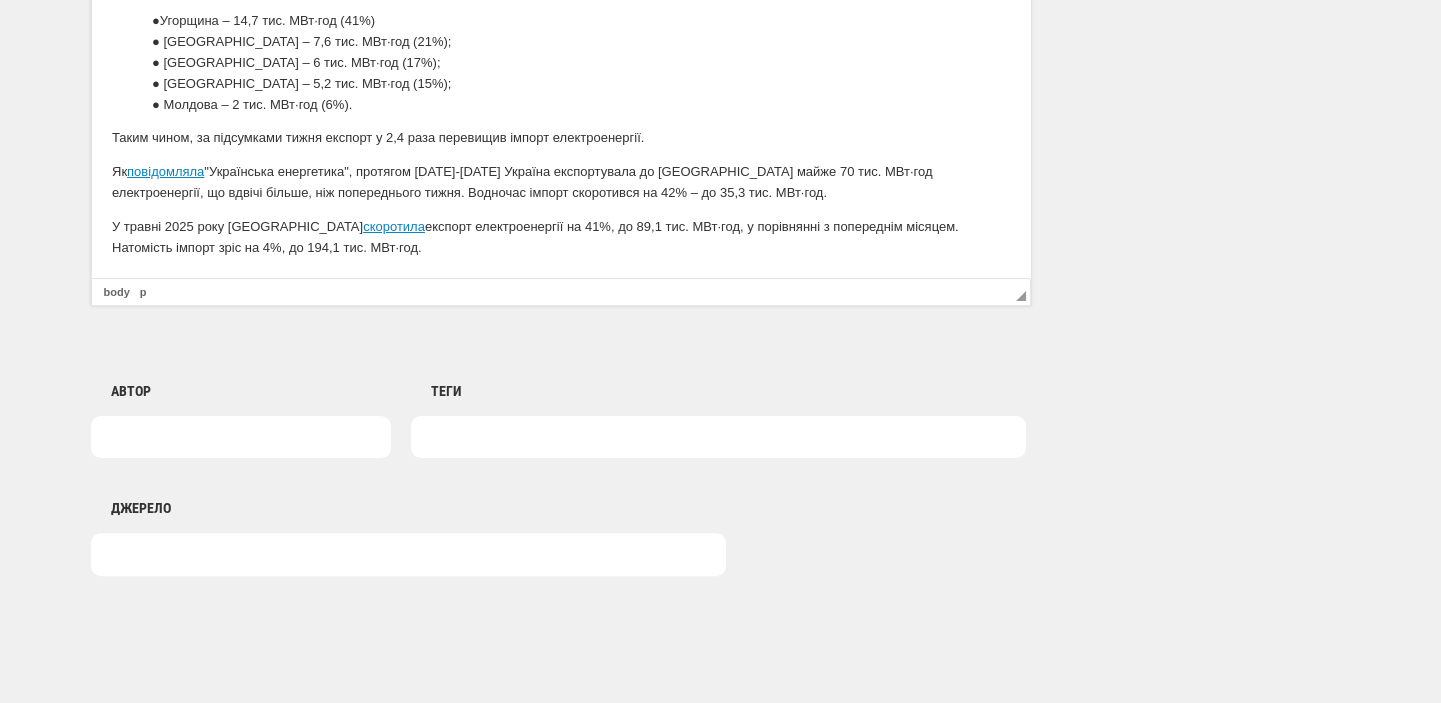 click at bounding box center [718, 437] 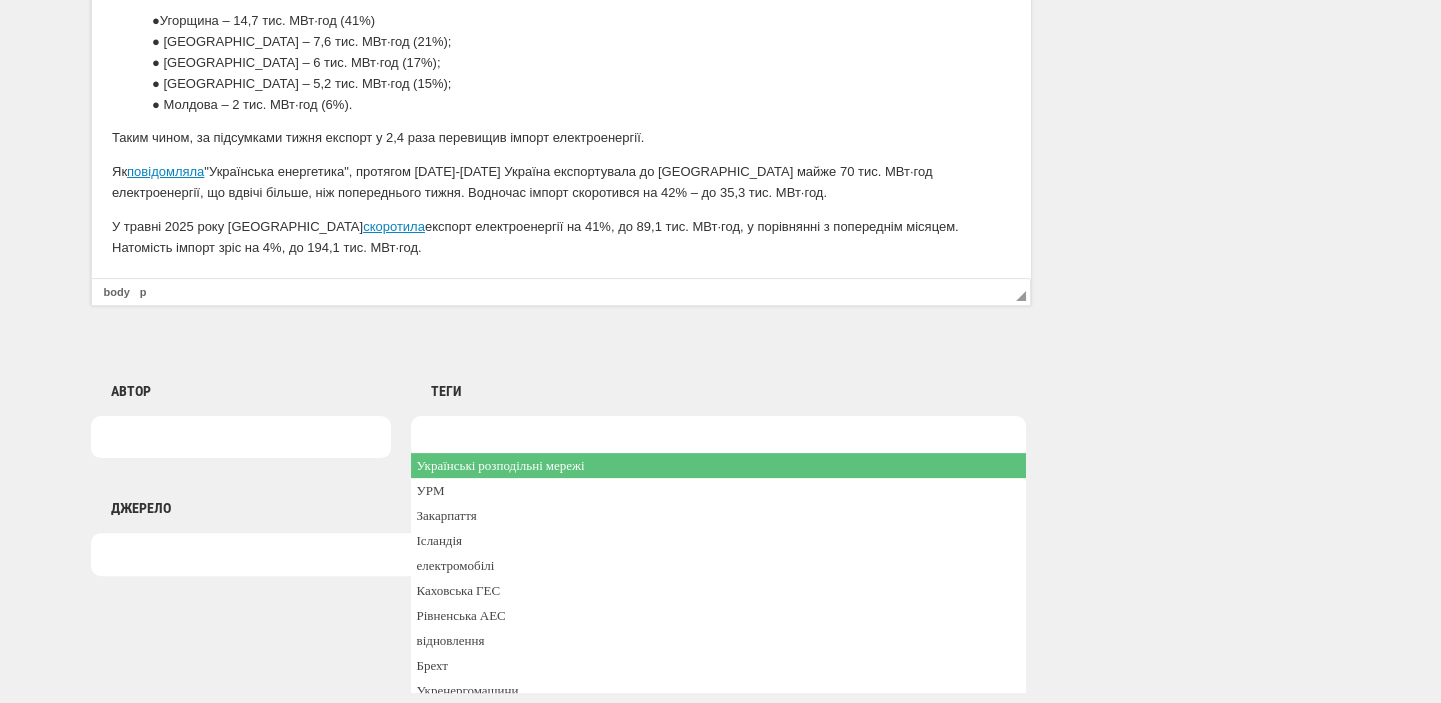 paste on "Energy Map" 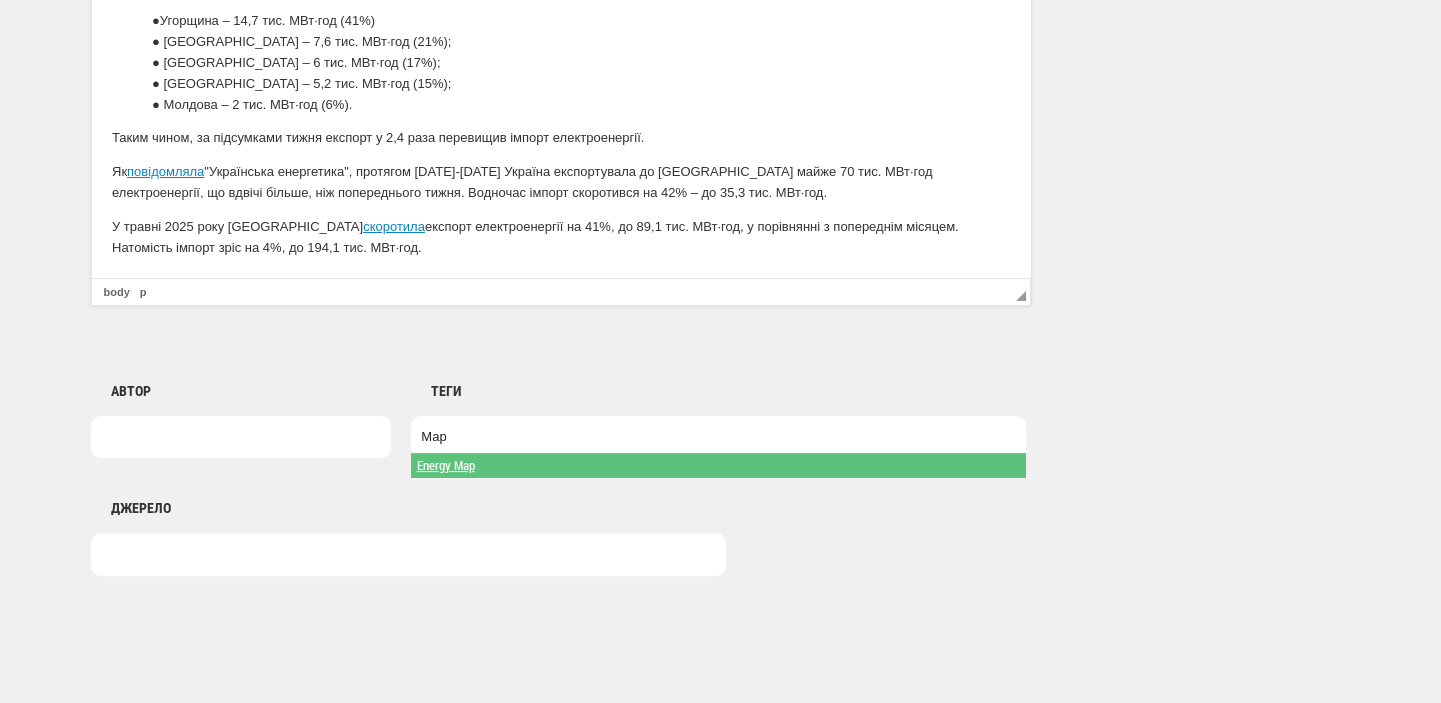 scroll, scrollTop: 0, scrollLeft: 0, axis: both 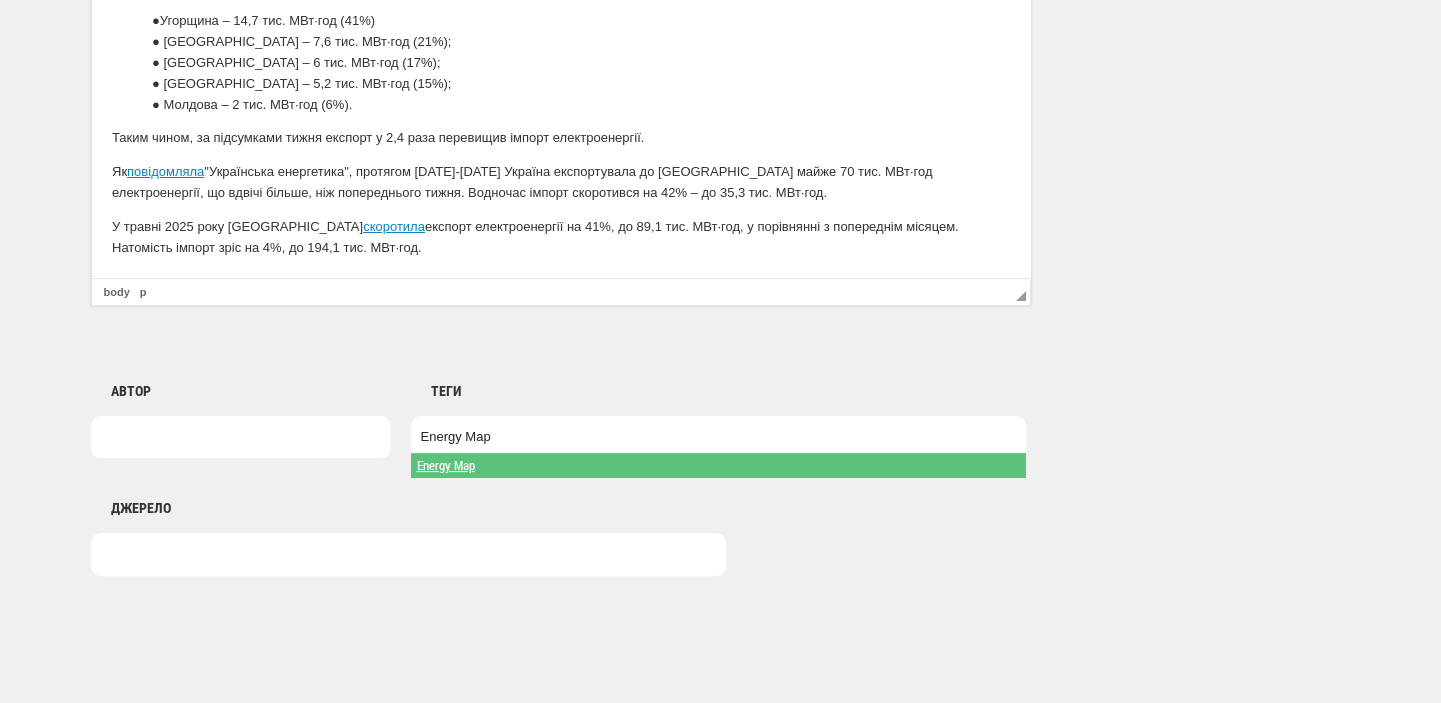 type on "Energy Map" 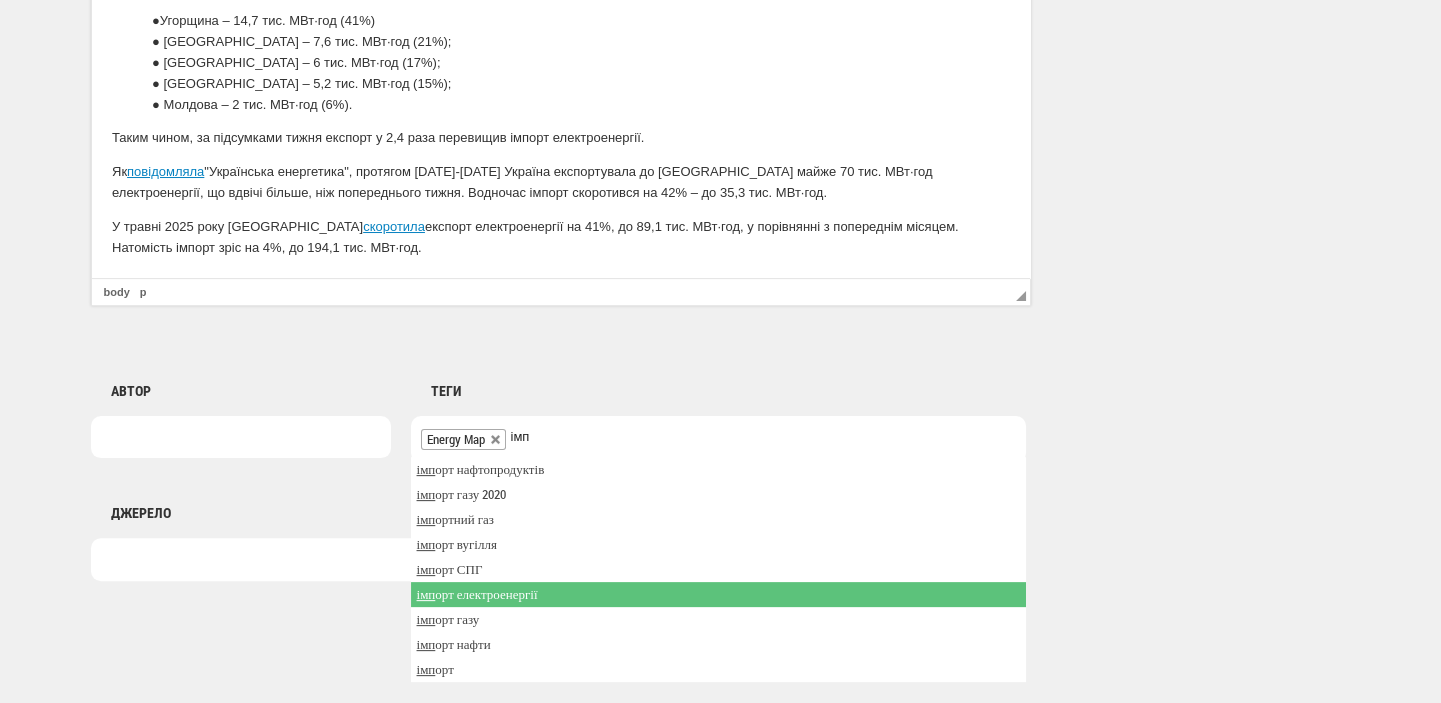 type on "імп" 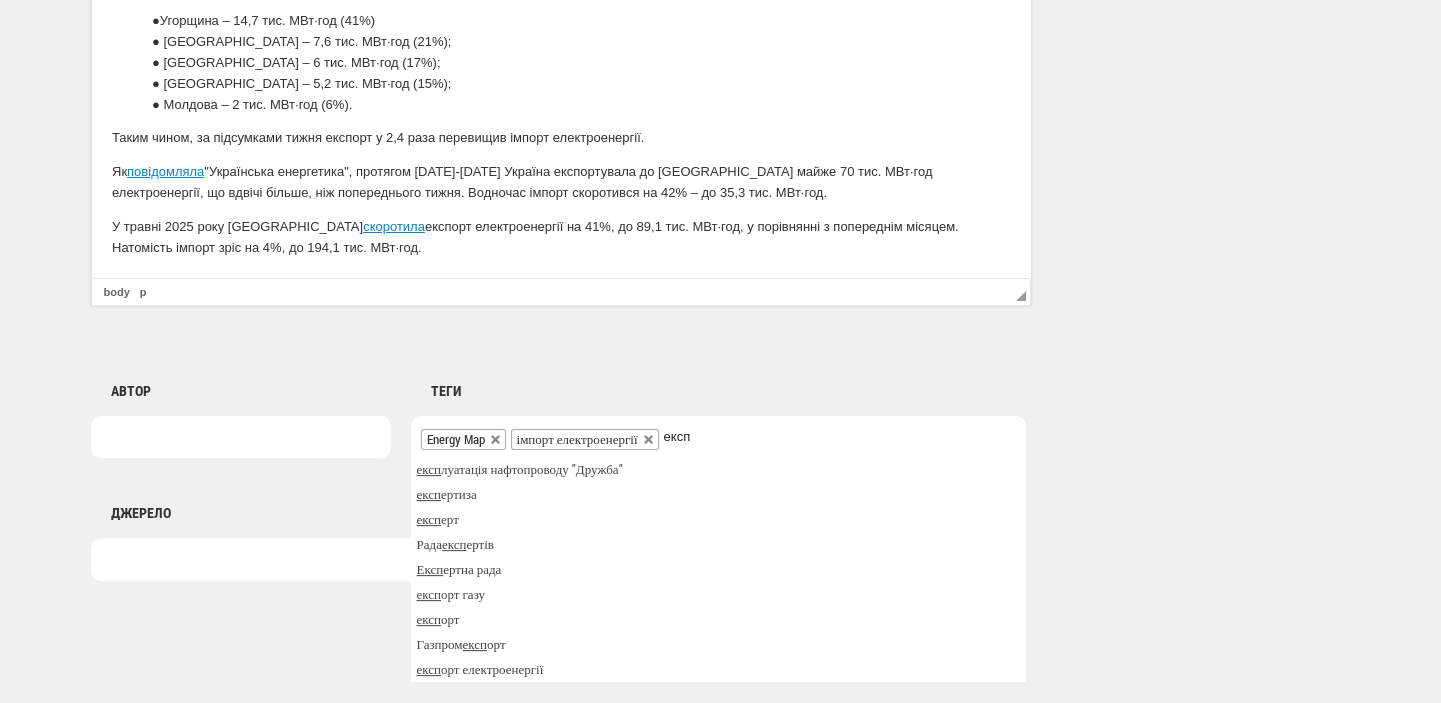 type on "експ" 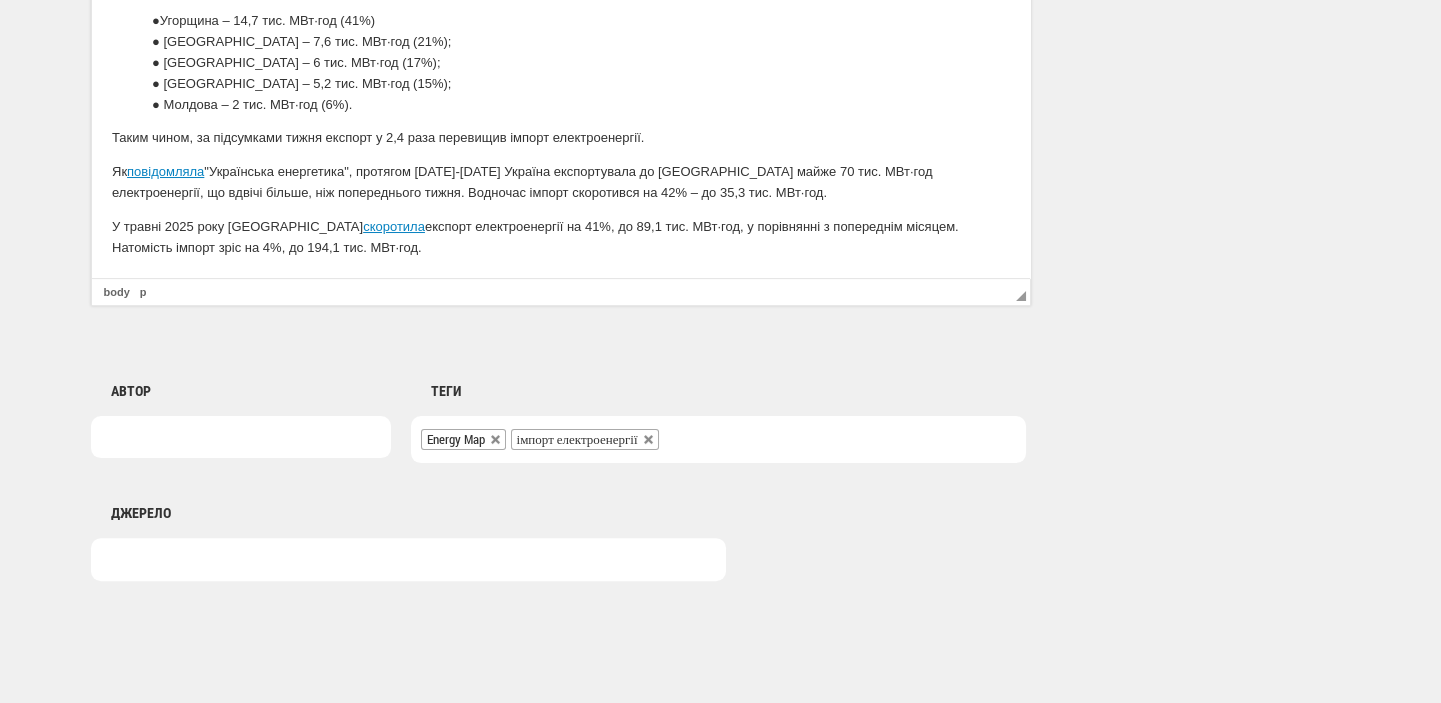 click at bounding box center [676, 437] 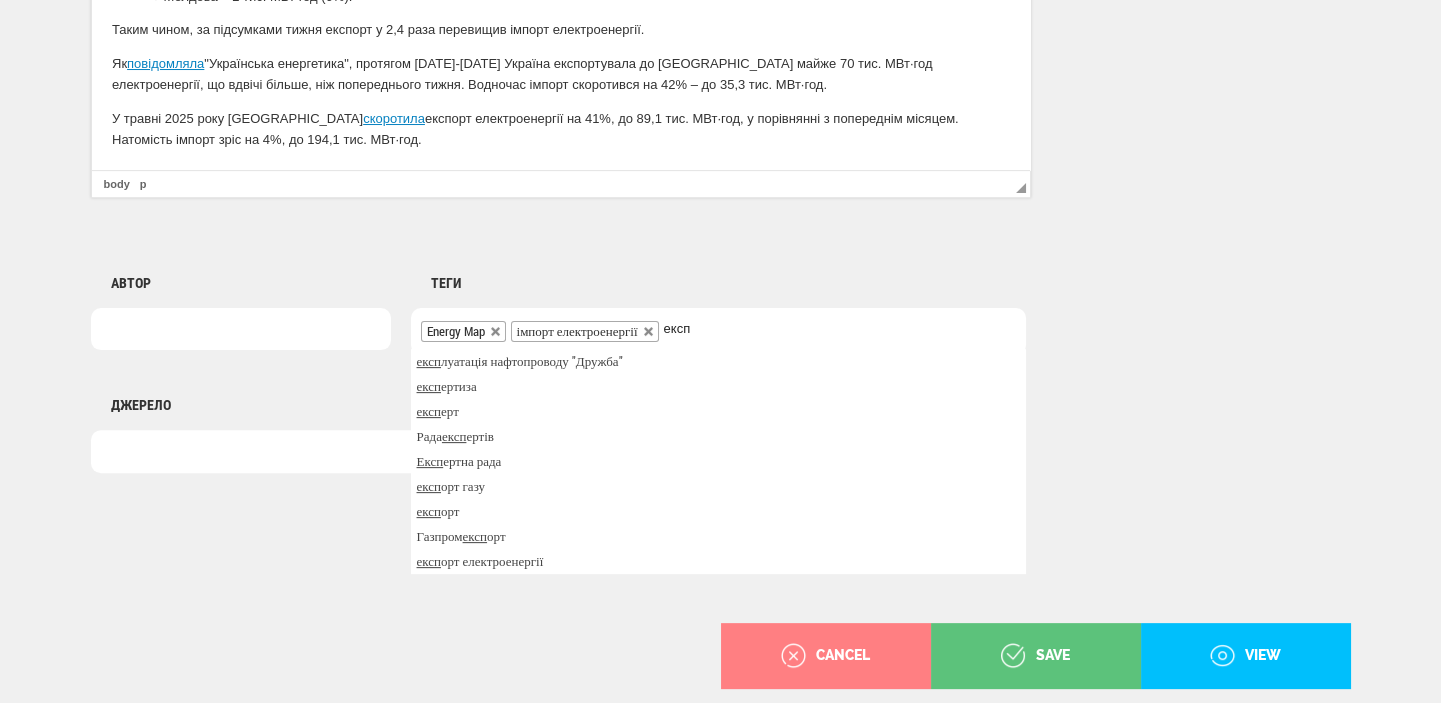 scroll, scrollTop: 1624, scrollLeft: 0, axis: vertical 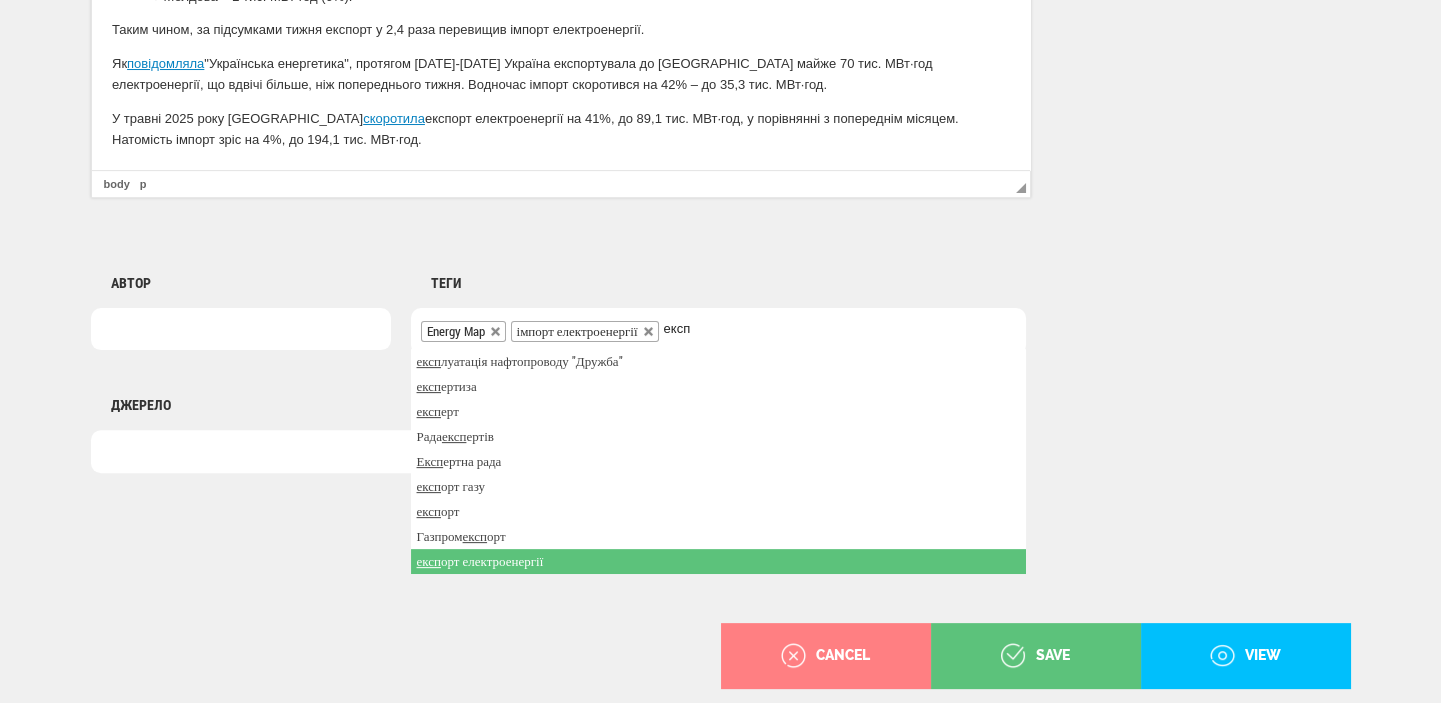 type on "експ" 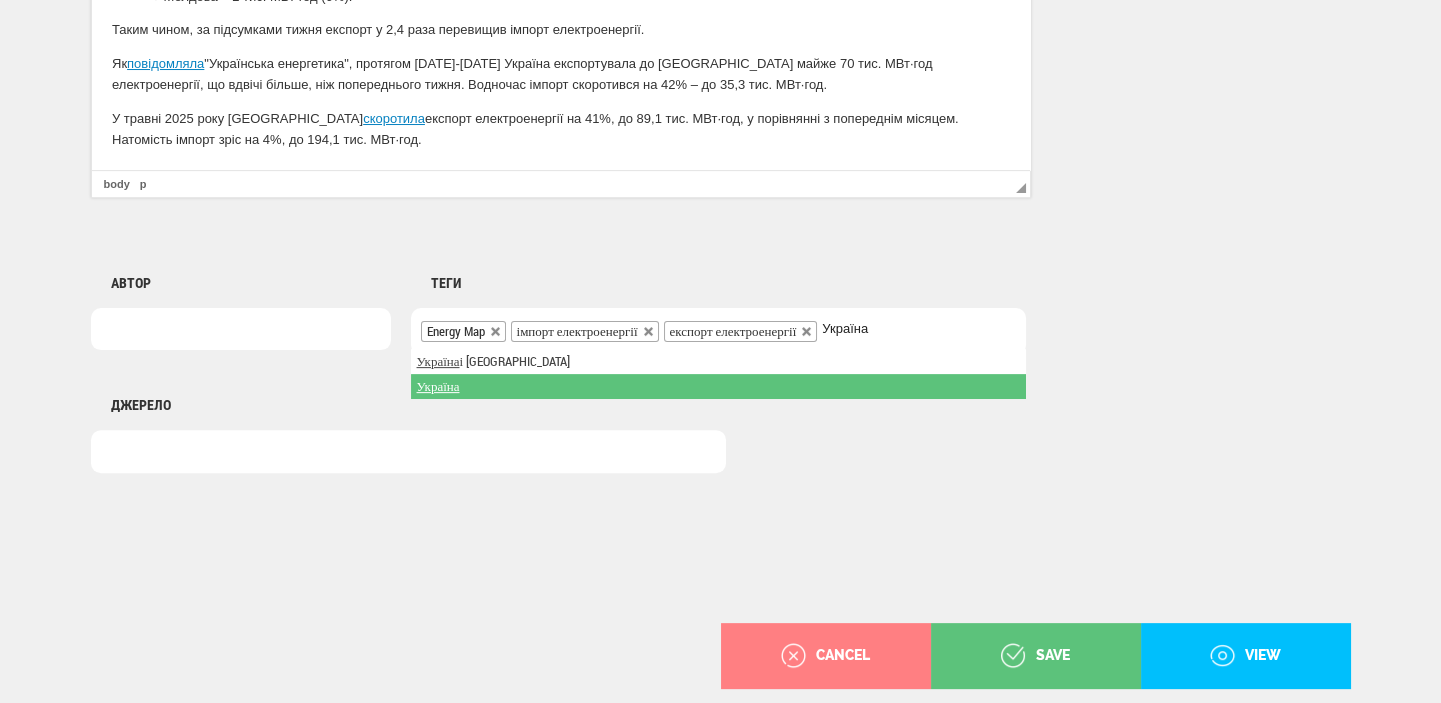 type on "Україна" 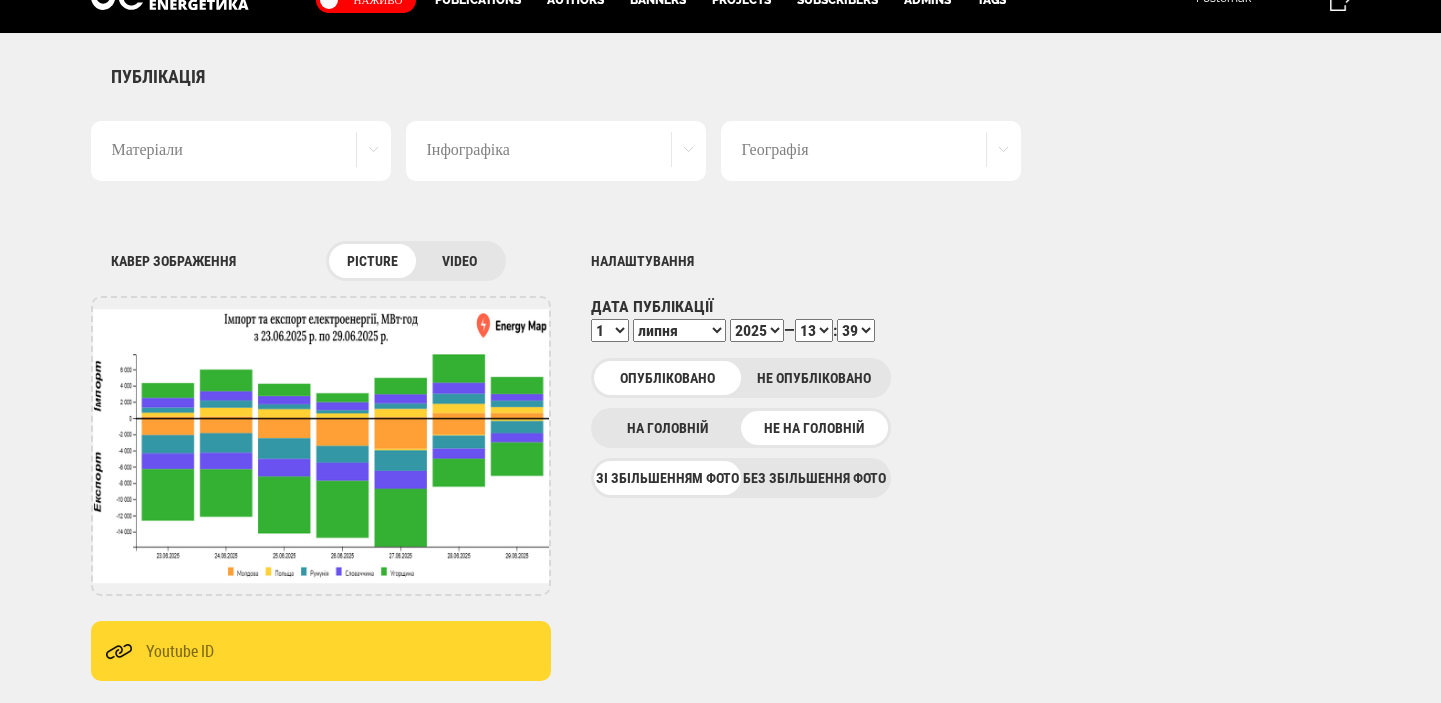 scroll, scrollTop: 0, scrollLeft: 0, axis: both 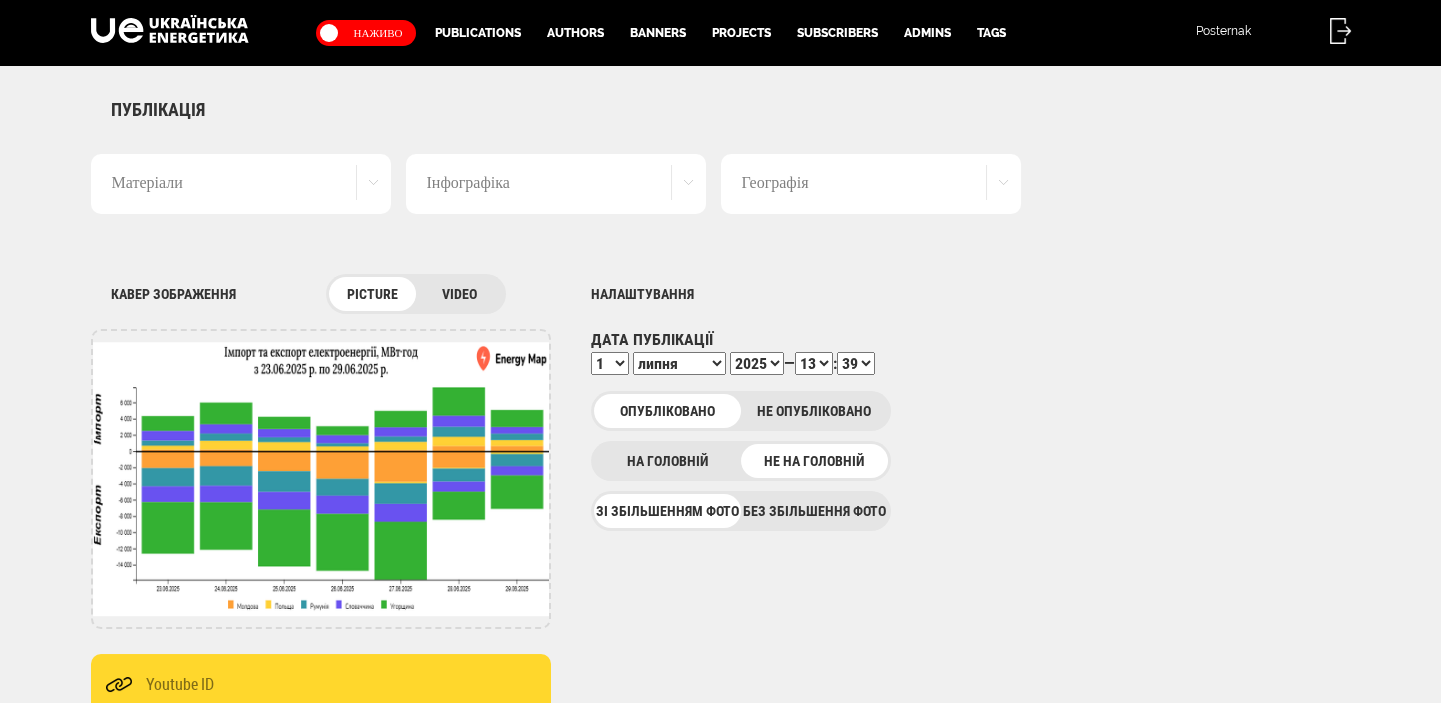 click on "00
01
02
03
04
05
06
07
08
09
10
11
12
13
14
15
16
17
18
19
20
21
22
23
24
25
26
27
28
29
30
31
32
33
34
35
36
37
38
39
40
41
42
43
44
45
46
47
48
49
50
51
52
53
54
55
56
57
58
59" at bounding box center [856, 363] 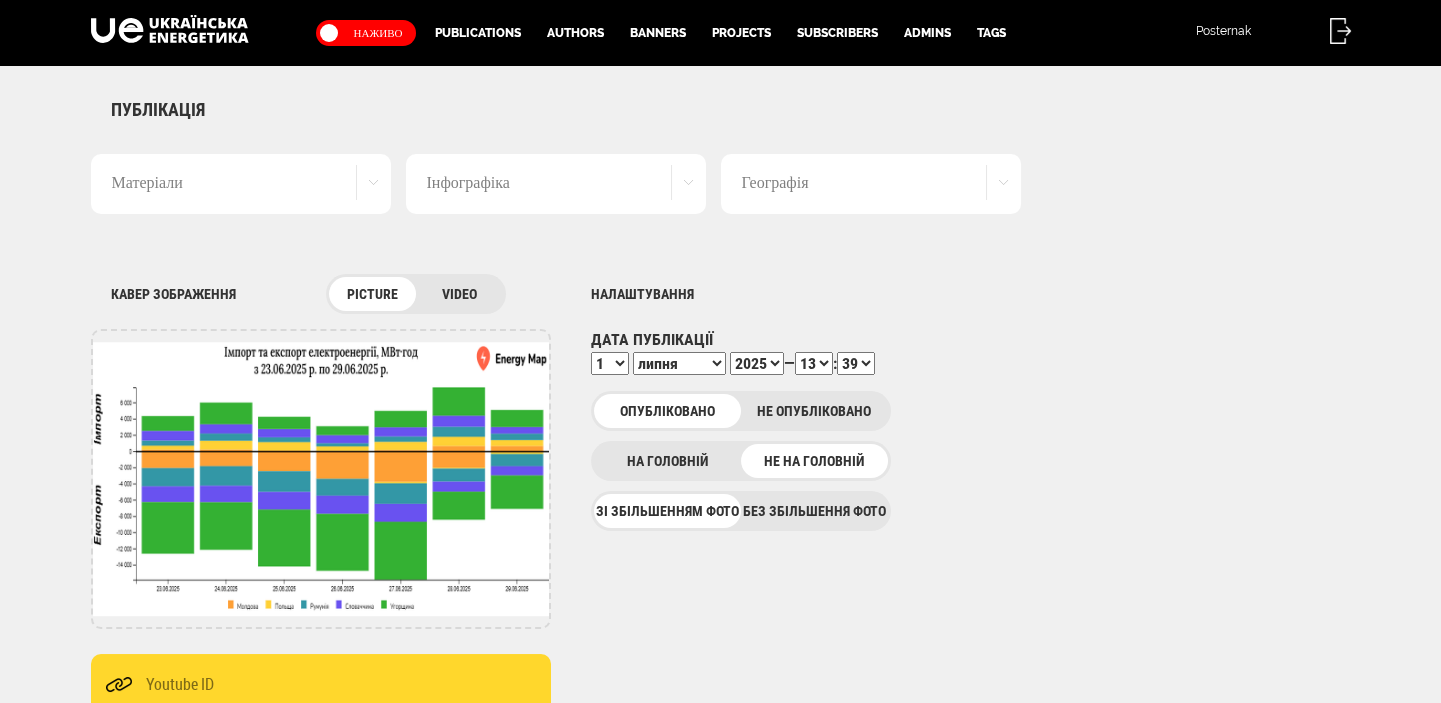 select on "41" 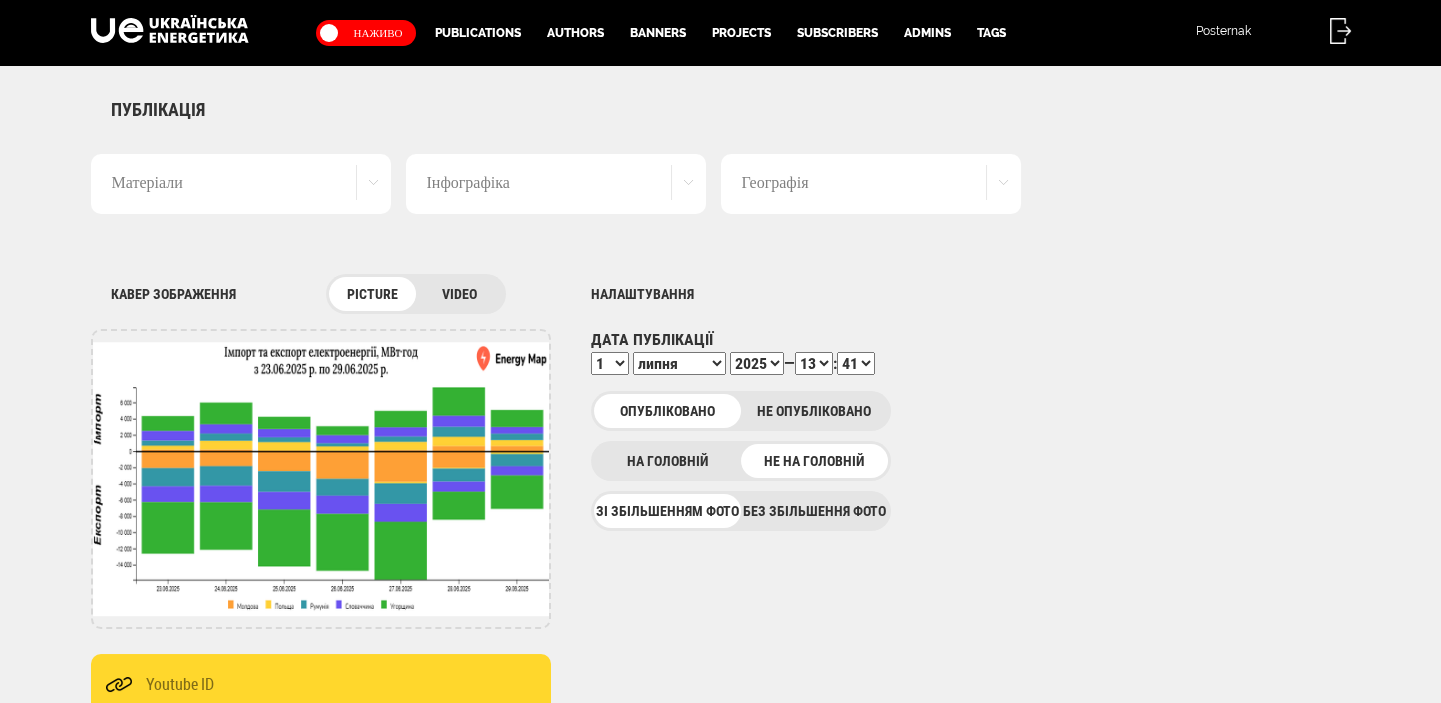 click on "00
01
02
03
04
05
06
07
08
09
10
11
12
13
14
15
16
17
18
19
20
21
22
23
24
25
26
27
28
29
30
31
32
33
34
35
36
37
38
39
40
41
42
43
44
45
46
47
48
49
50
51
52
53
54
55
56
57
58
59" at bounding box center [856, 363] 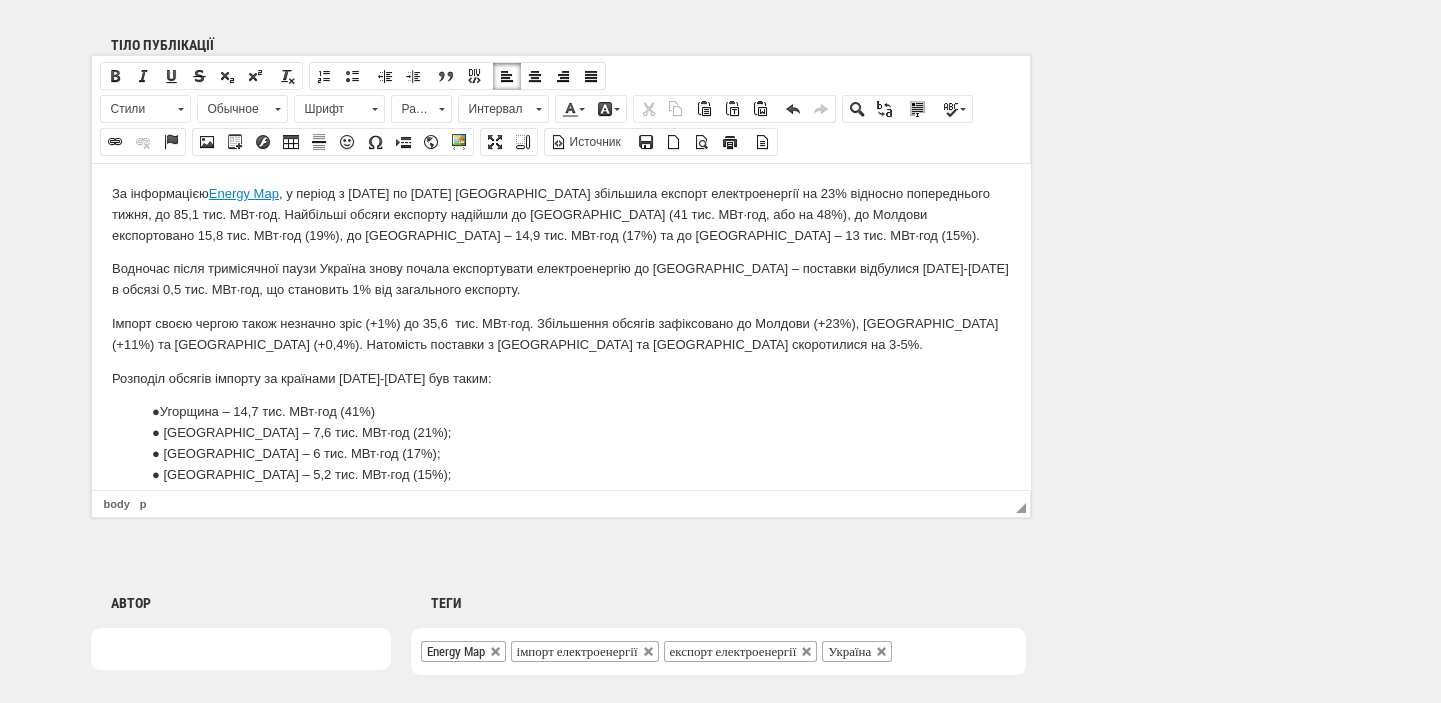 scroll, scrollTop: 1624, scrollLeft: 0, axis: vertical 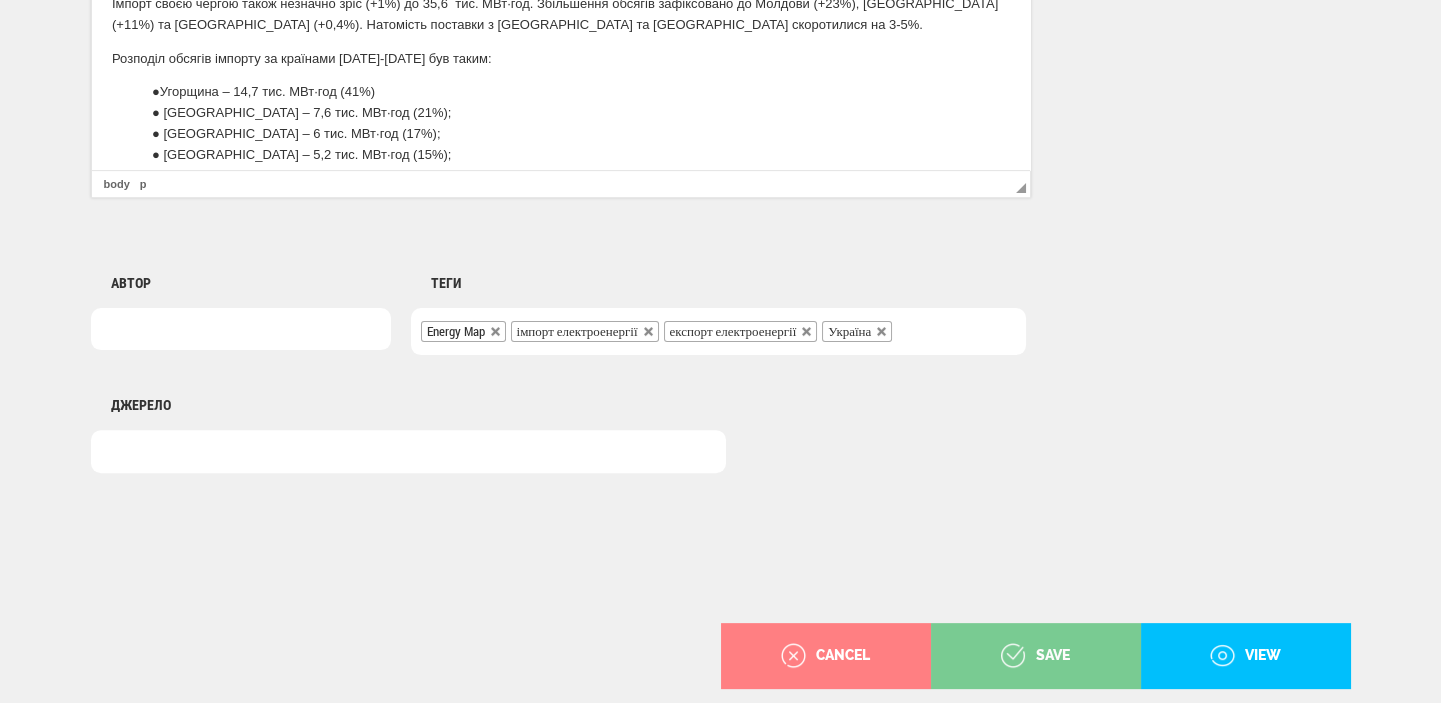 click on "save" at bounding box center [1035, 656] 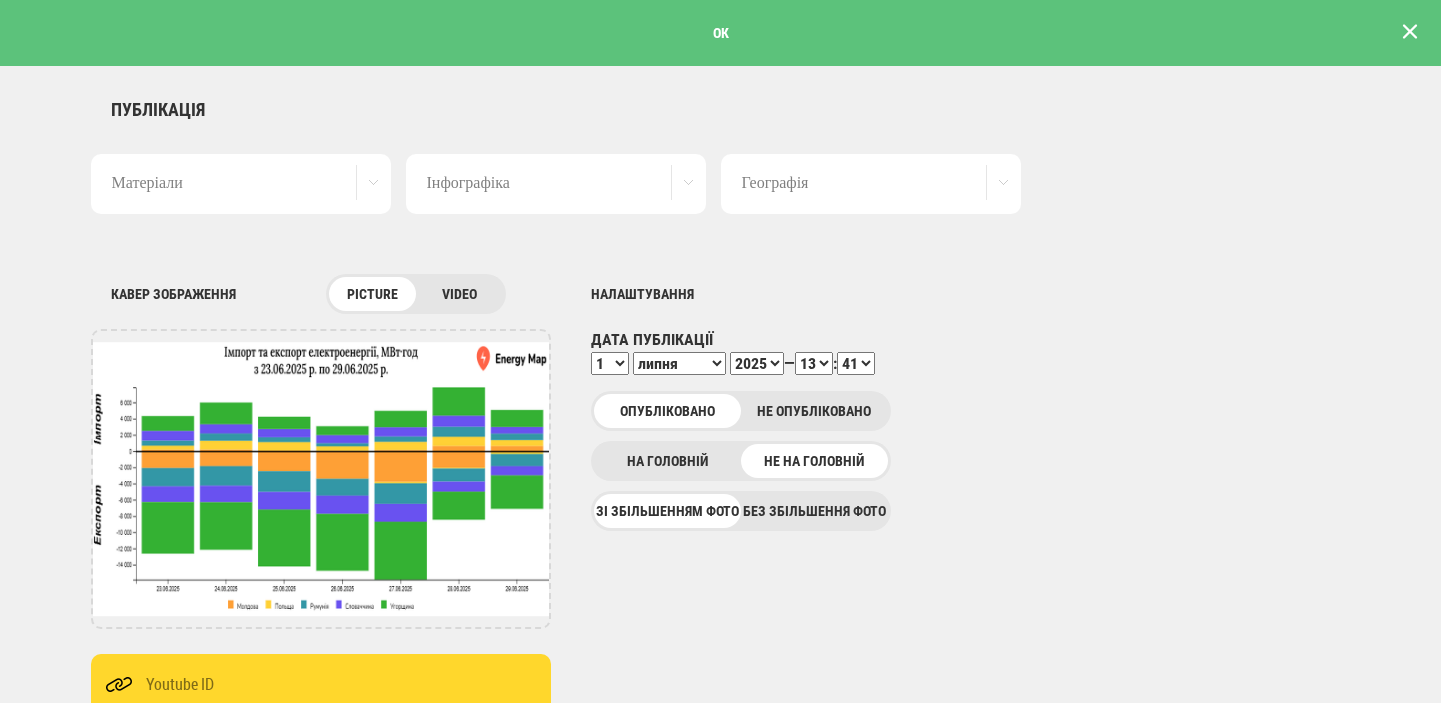 scroll, scrollTop: 0, scrollLeft: 0, axis: both 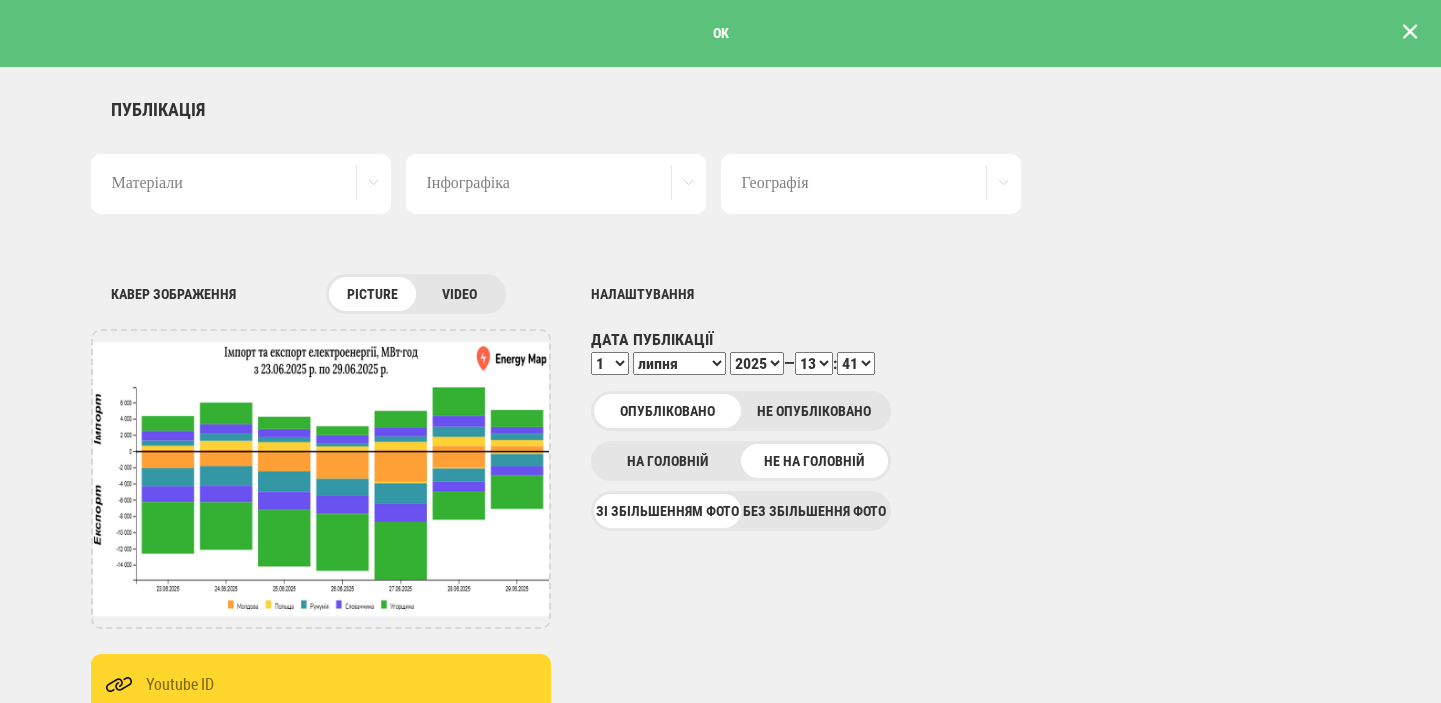 click on "На головній" at bounding box center (667, 461) 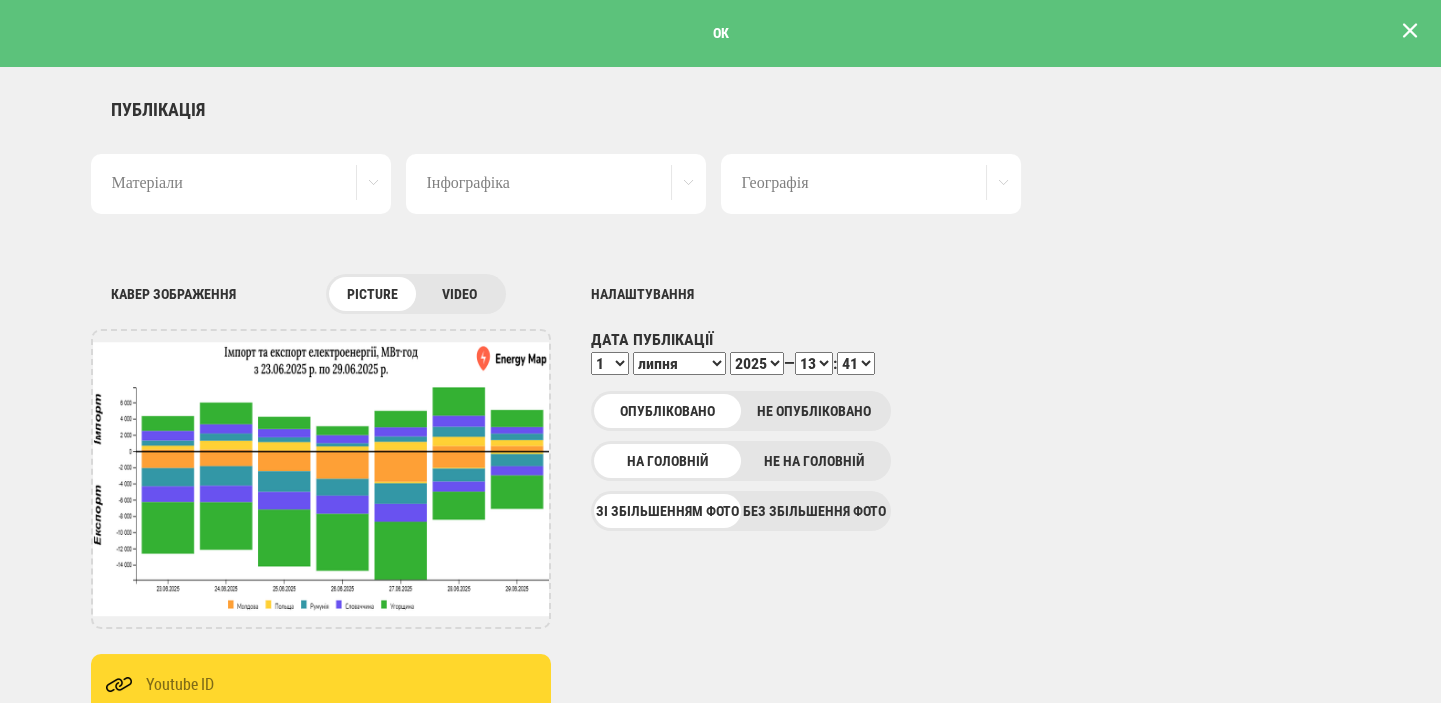 click at bounding box center (1410, 31) 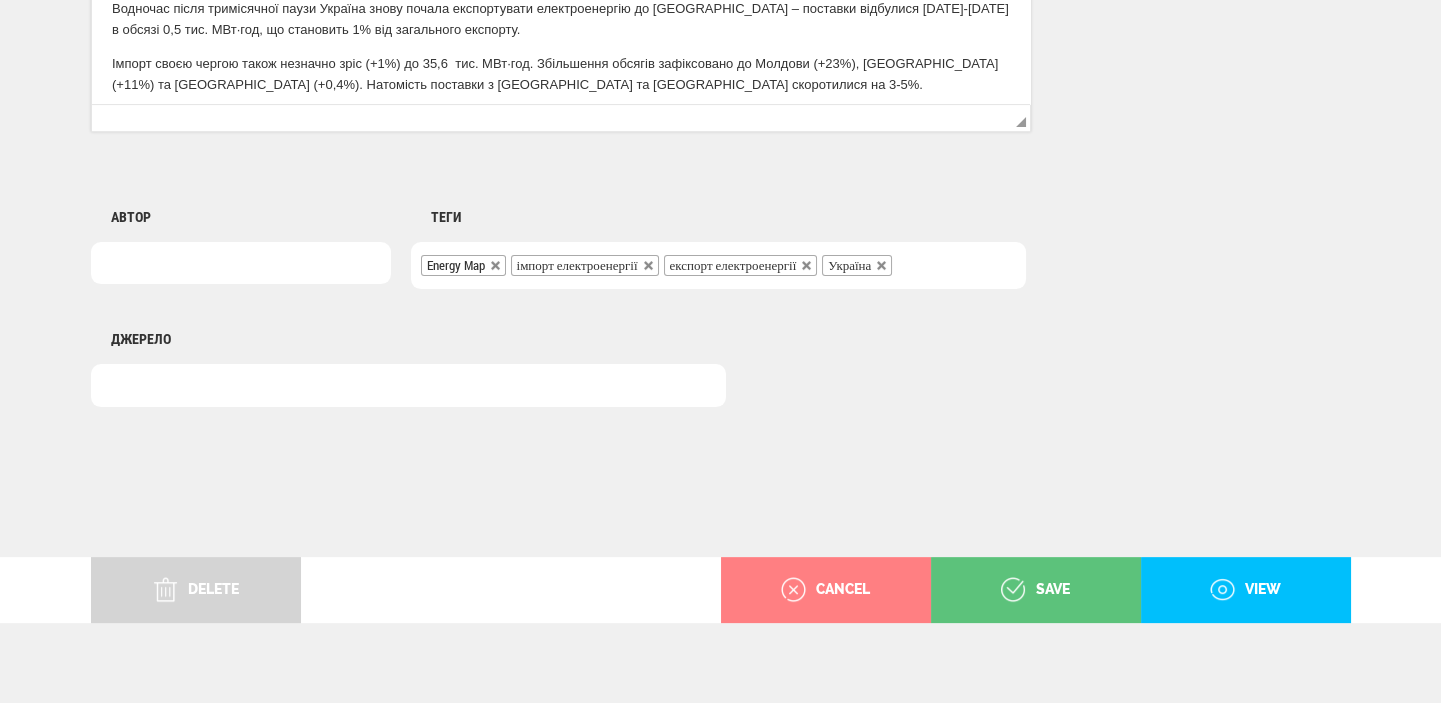 scroll, scrollTop: 1564, scrollLeft: 0, axis: vertical 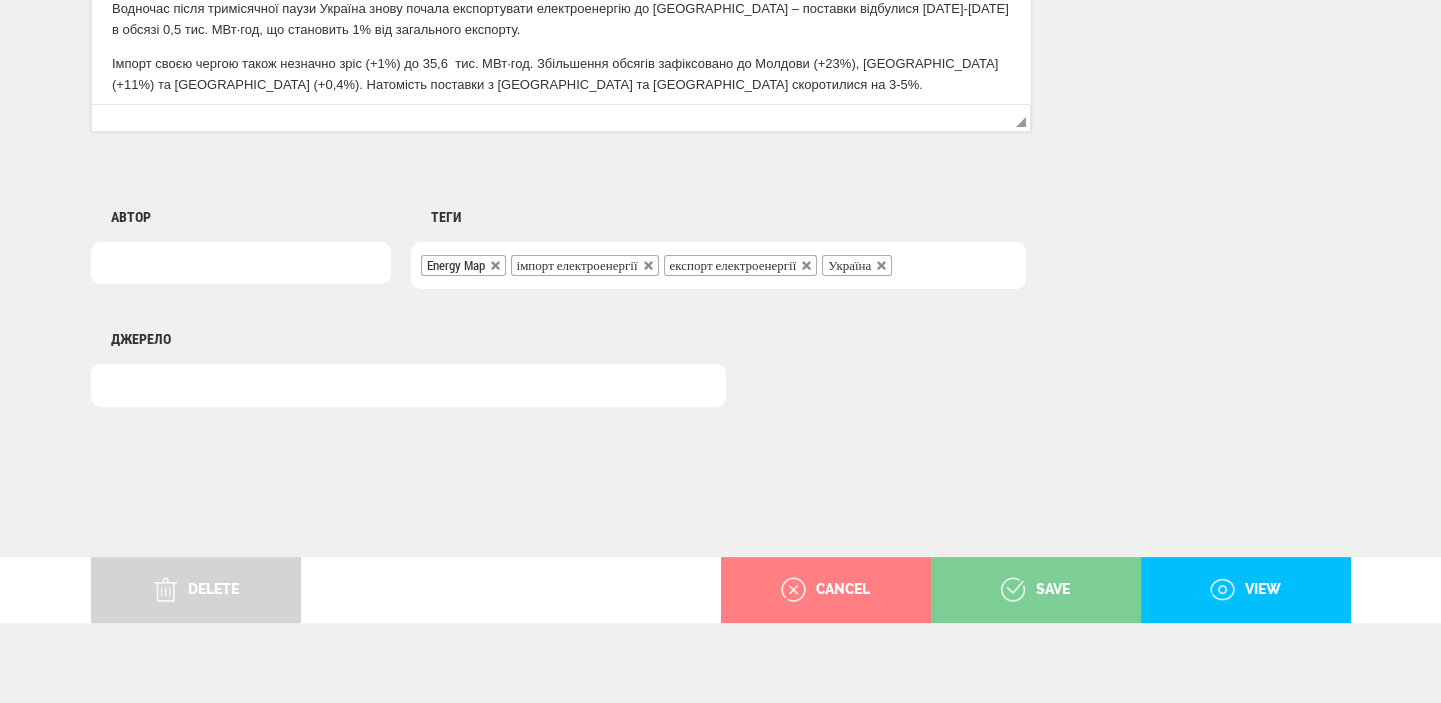 click on "save" at bounding box center (1035, 590) 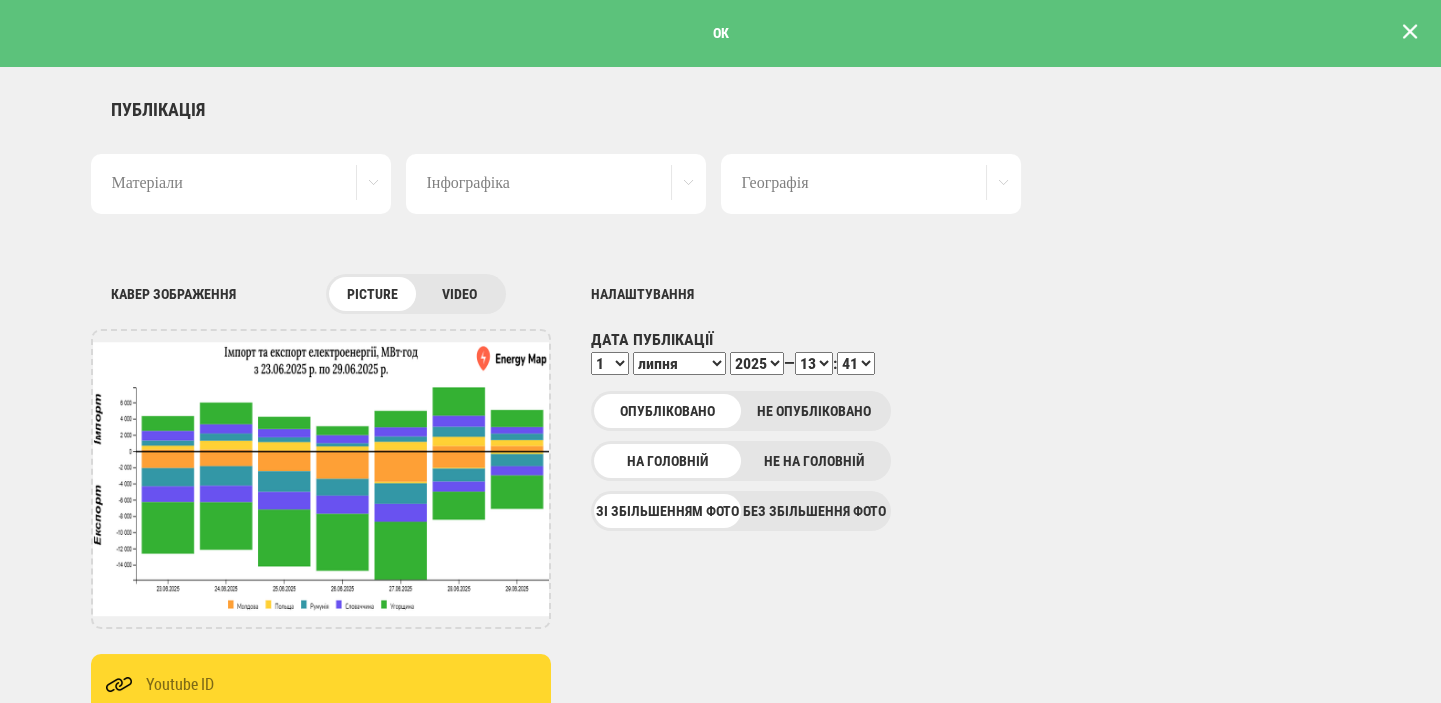 scroll, scrollTop: 0, scrollLeft: 0, axis: both 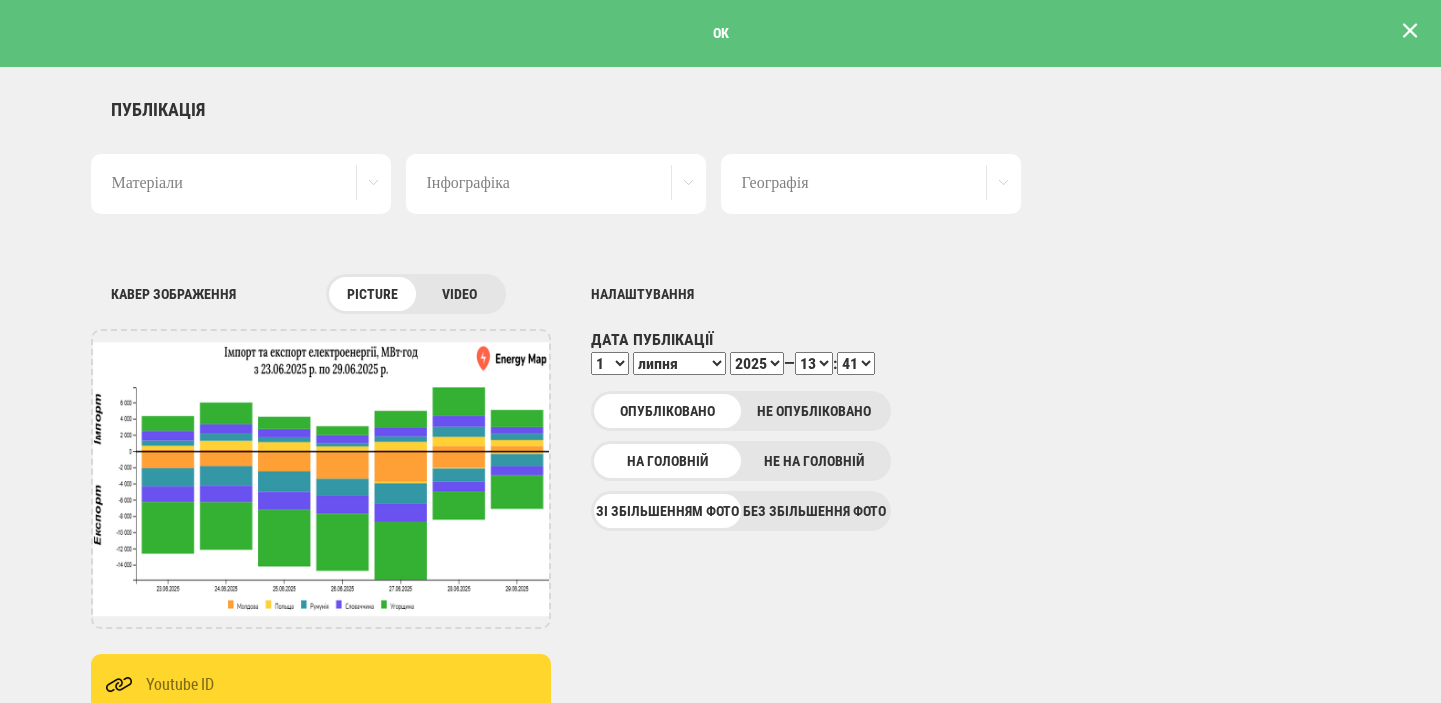 click at bounding box center (1410, 31) 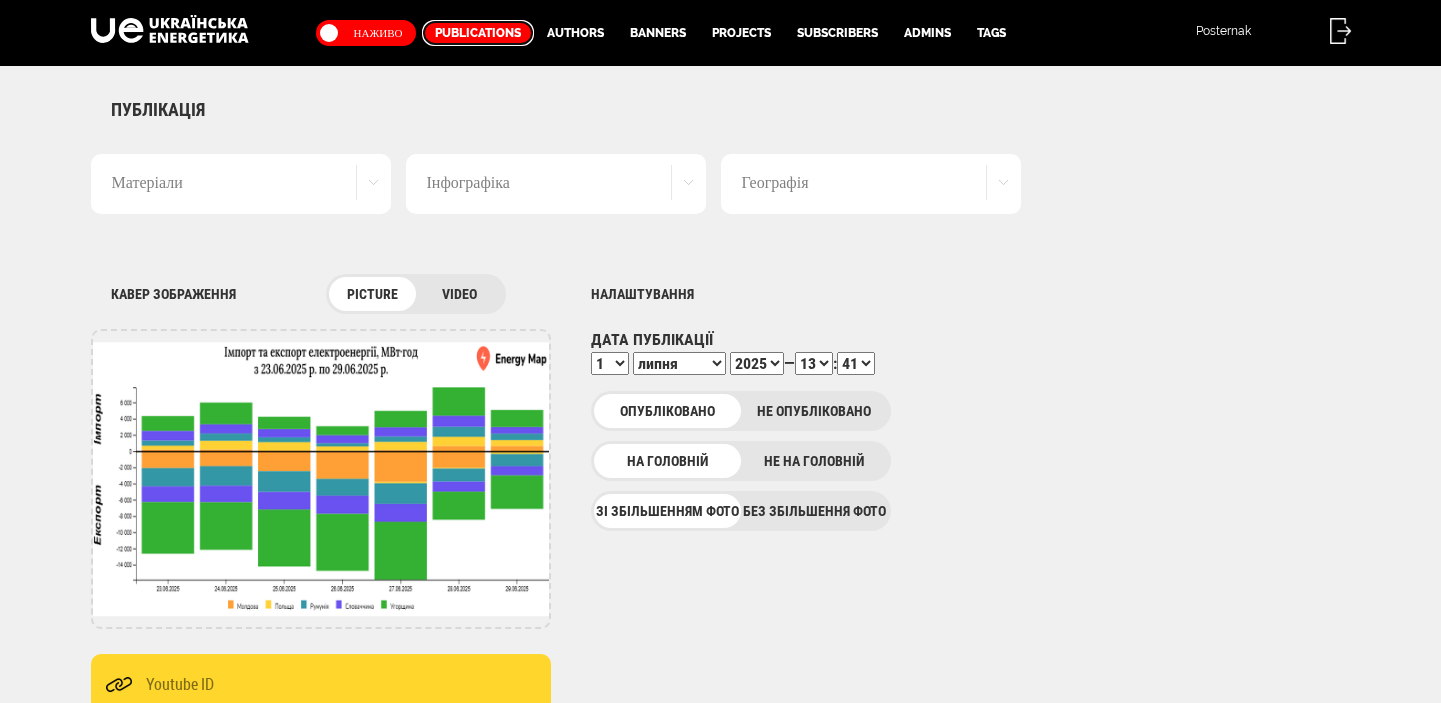 click on "Publications" at bounding box center [478, 33] 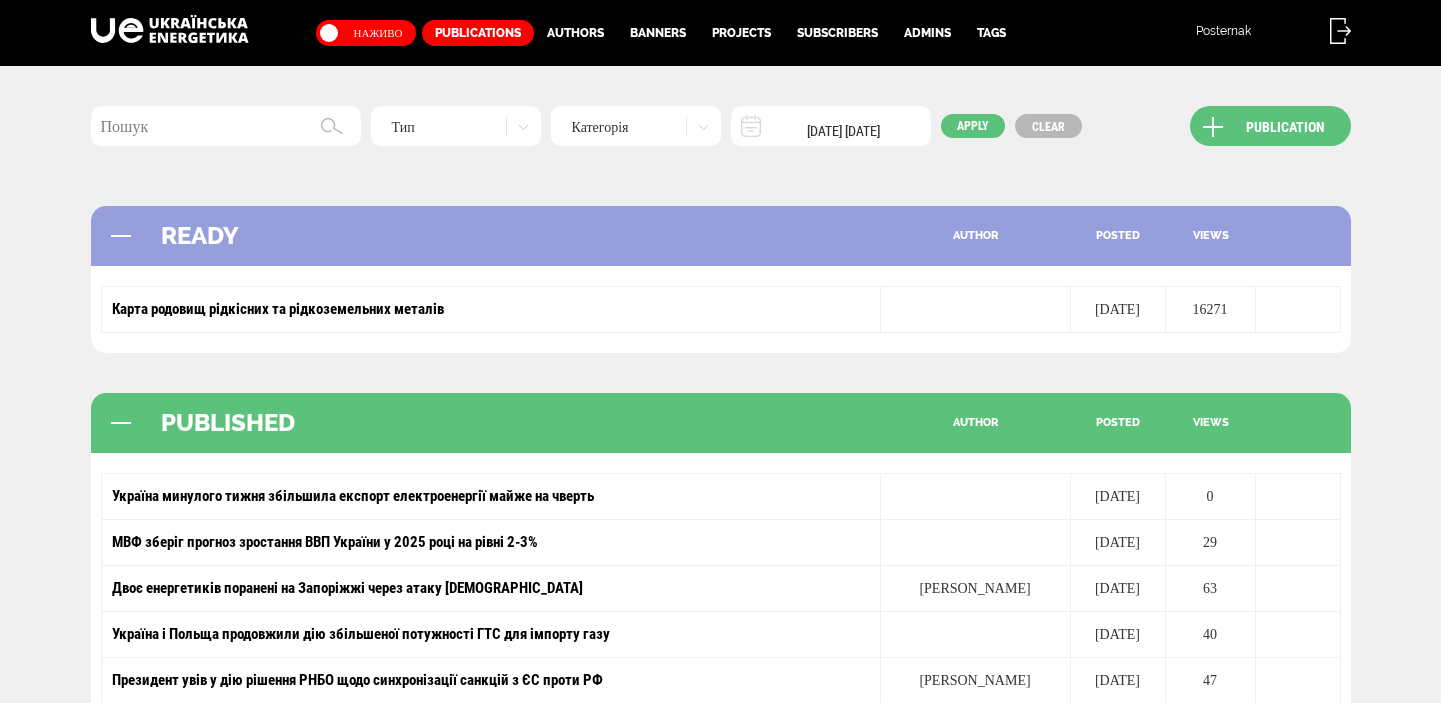 scroll, scrollTop: 0, scrollLeft: 0, axis: both 